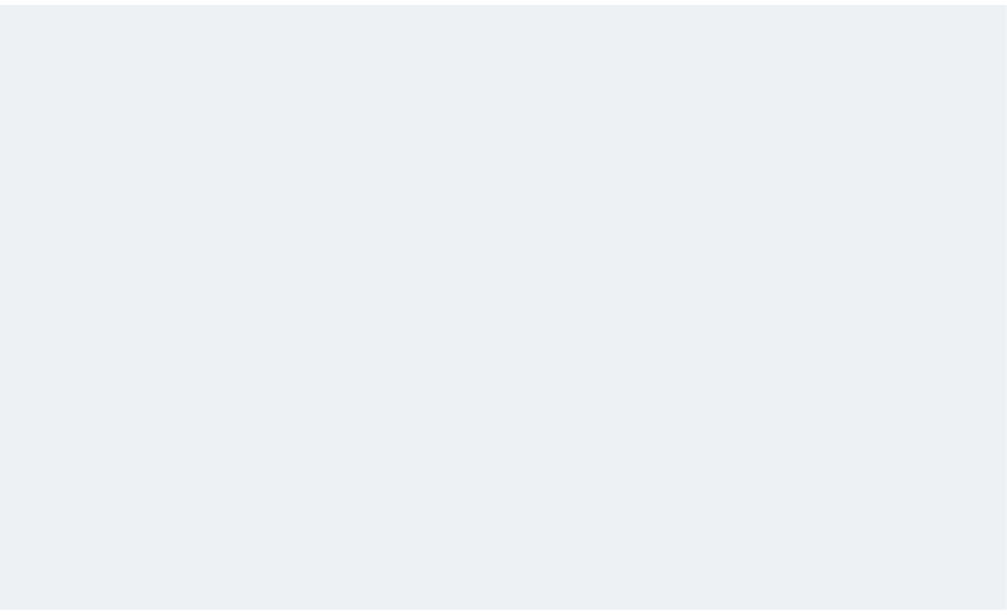 scroll, scrollTop: 0, scrollLeft: 0, axis: both 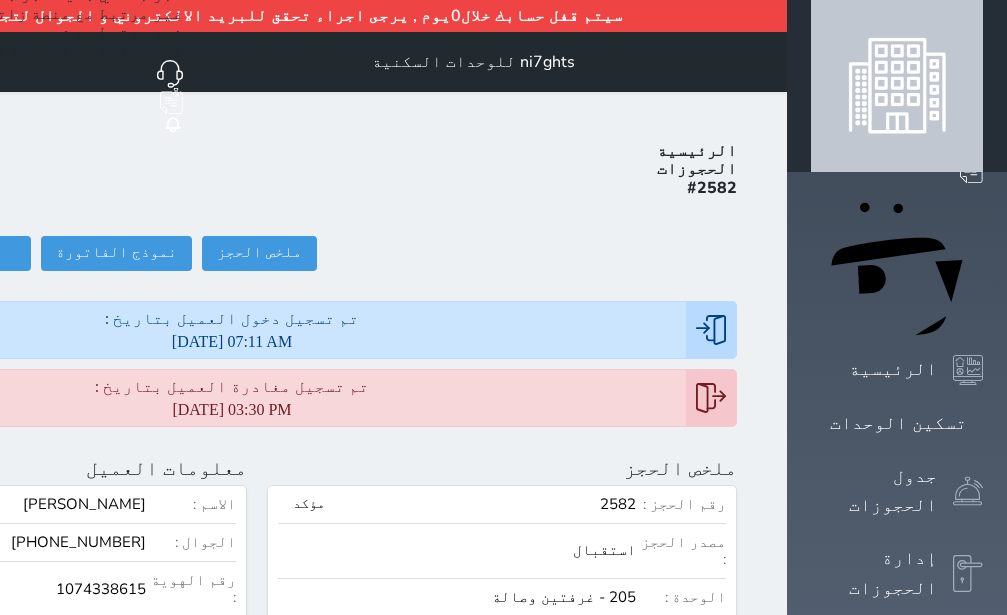 click at bounding box center [897, 86] 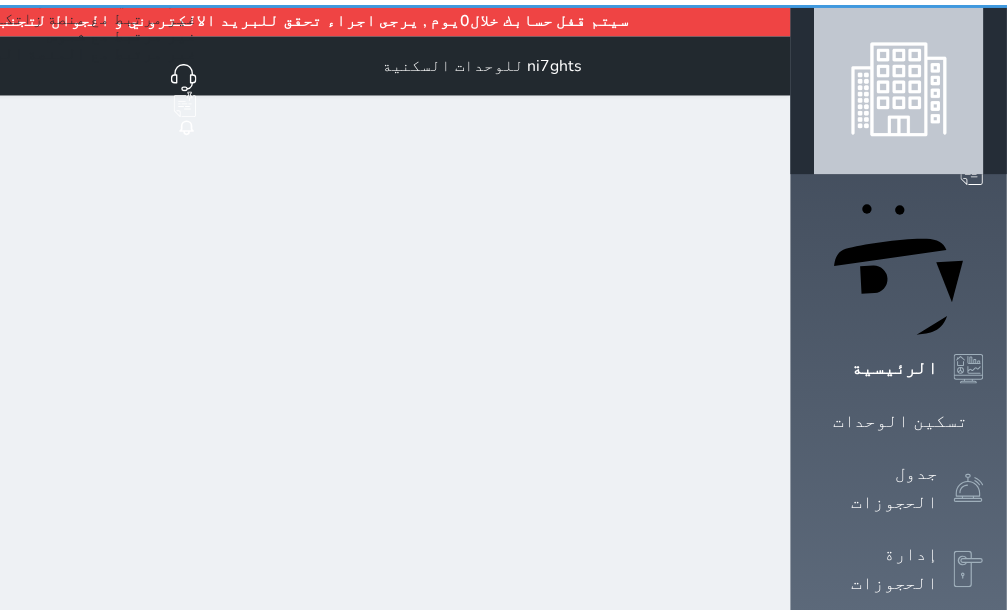 scroll, scrollTop: 0, scrollLeft: 0, axis: both 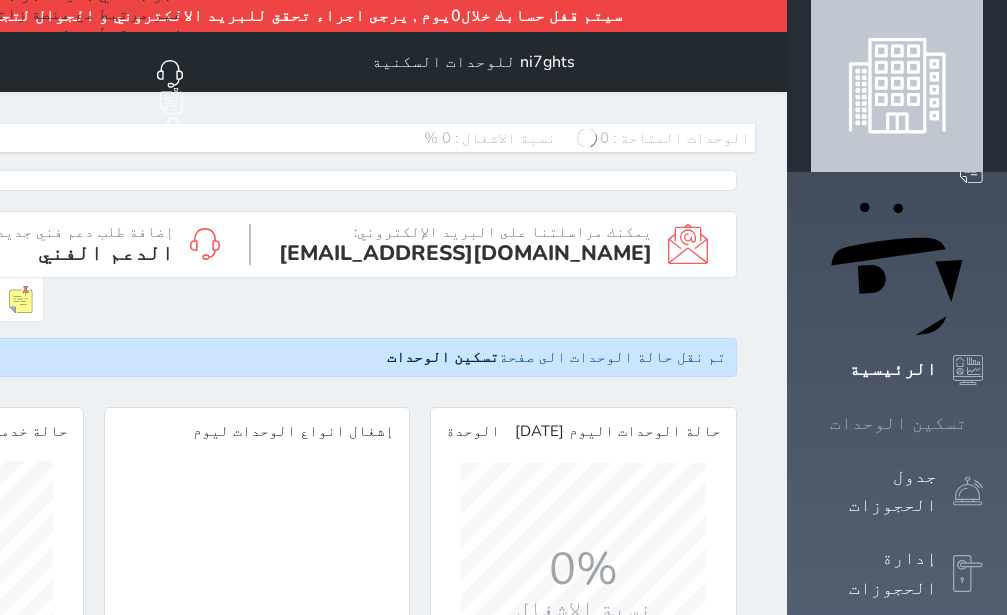 click on "تسكين الوحدات" at bounding box center [897, 423] 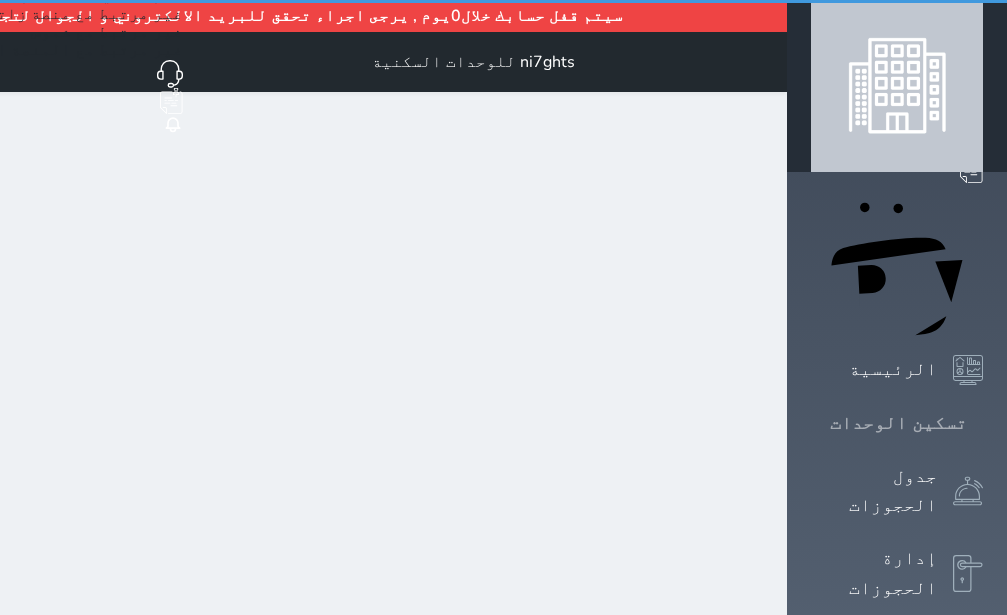 click 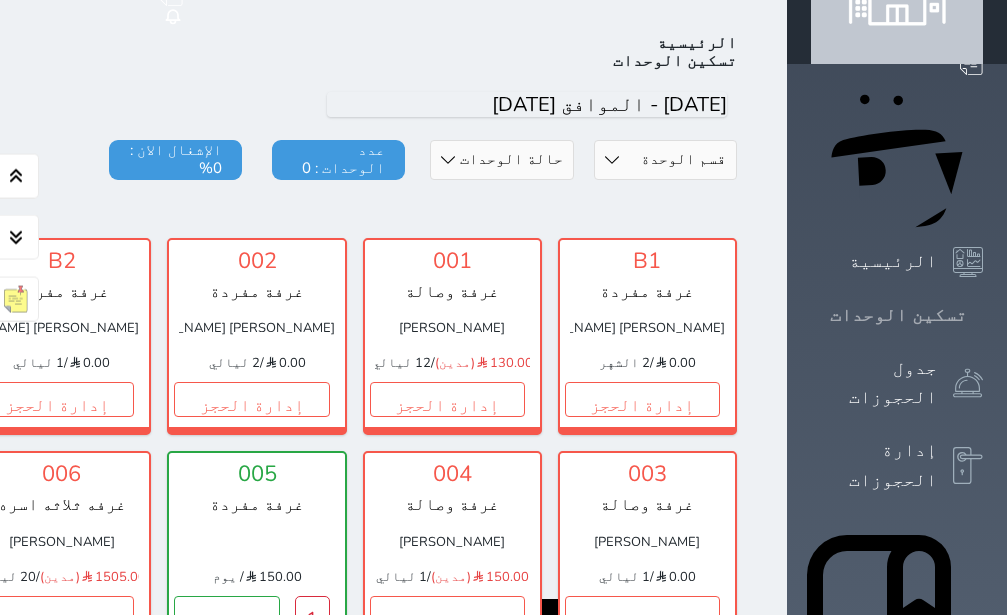 scroll, scrollTop: 110, scrollLeft: 0, axis: vertical 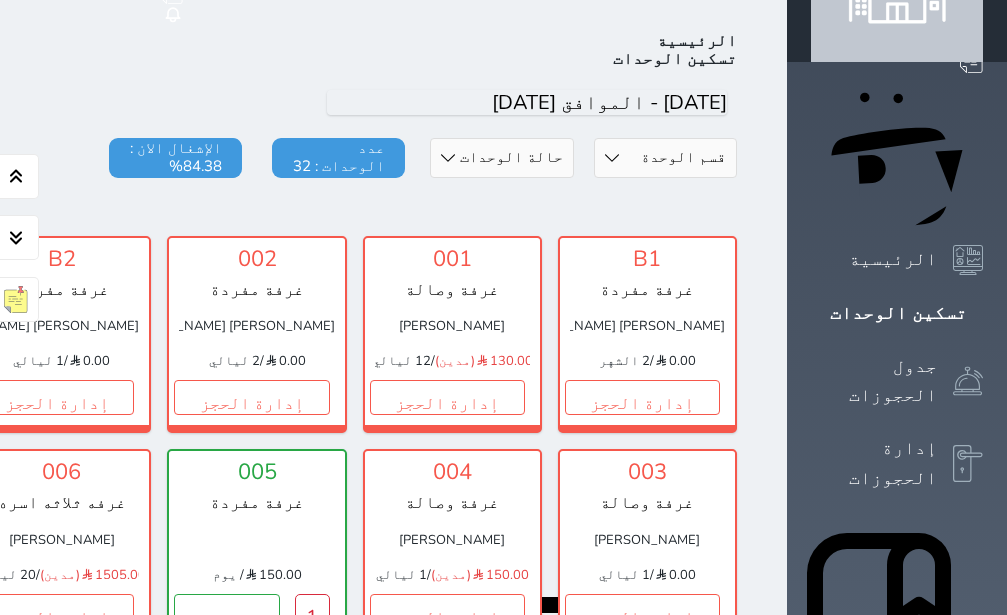 click at bounding box center [257, 208] 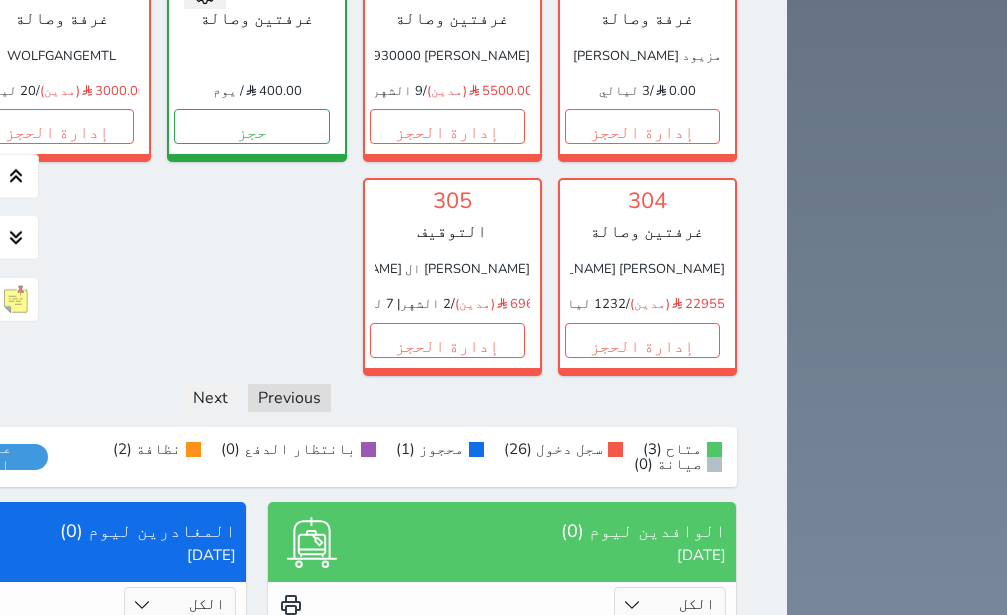 scroll, scrollTop: 1588, scrollLeft: 0, axis: vertical 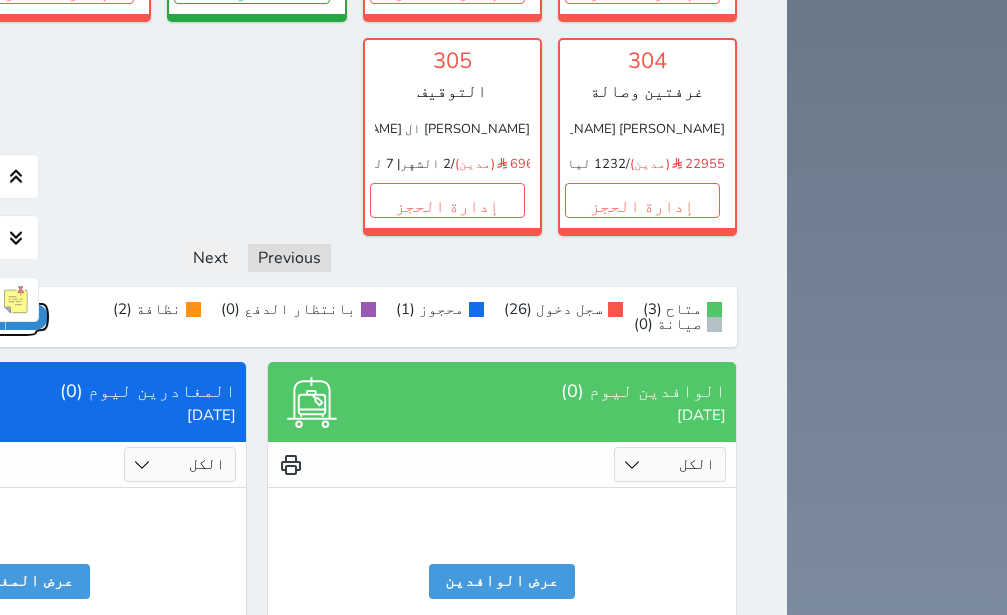 click on "عرض رصيد الصندوق" at bounding box center [-22, 317] 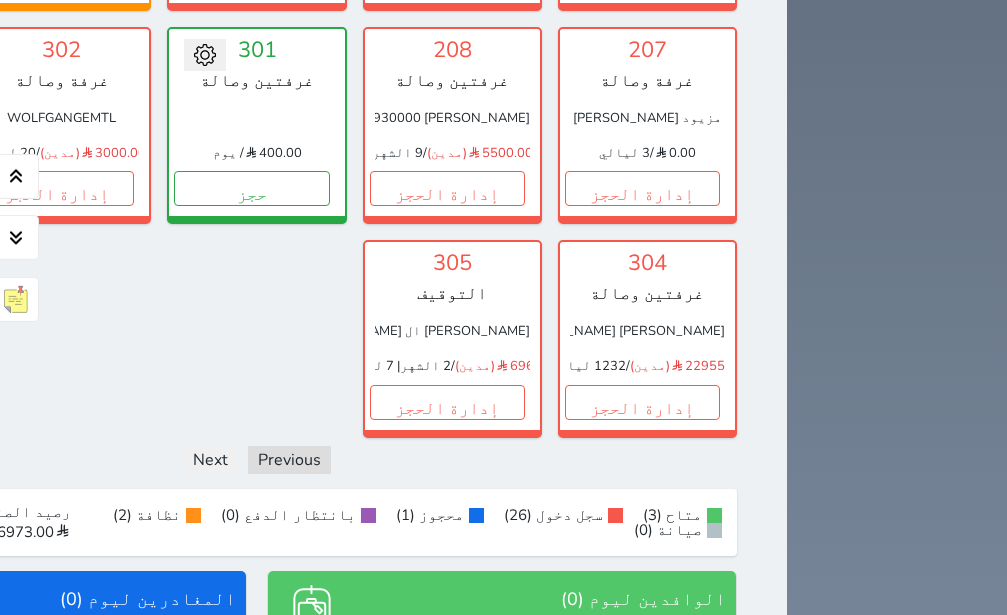 scroll, scrollTop: 1378, scrollLeft: 0, axis: vertical 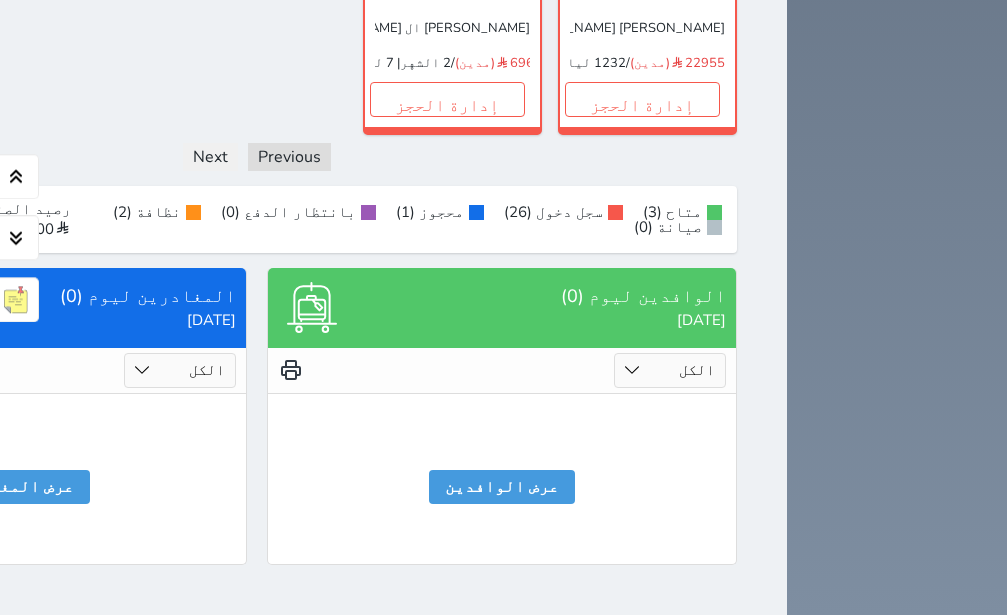 click on "Previous    Next" at bounding box center [257, 157] 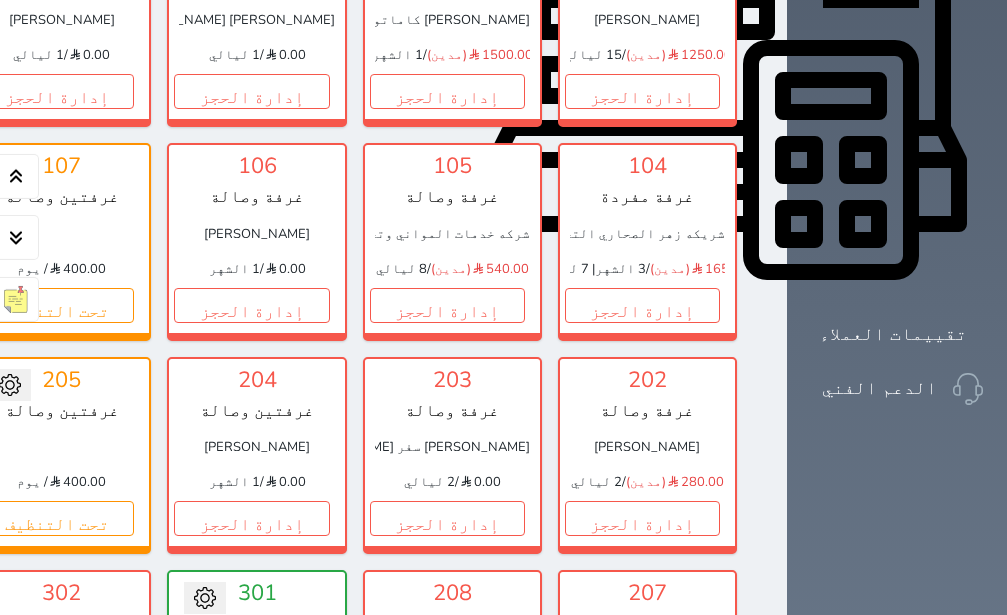 scroll, scrollTop: 882, scrollLeft: 0, axis: vertical 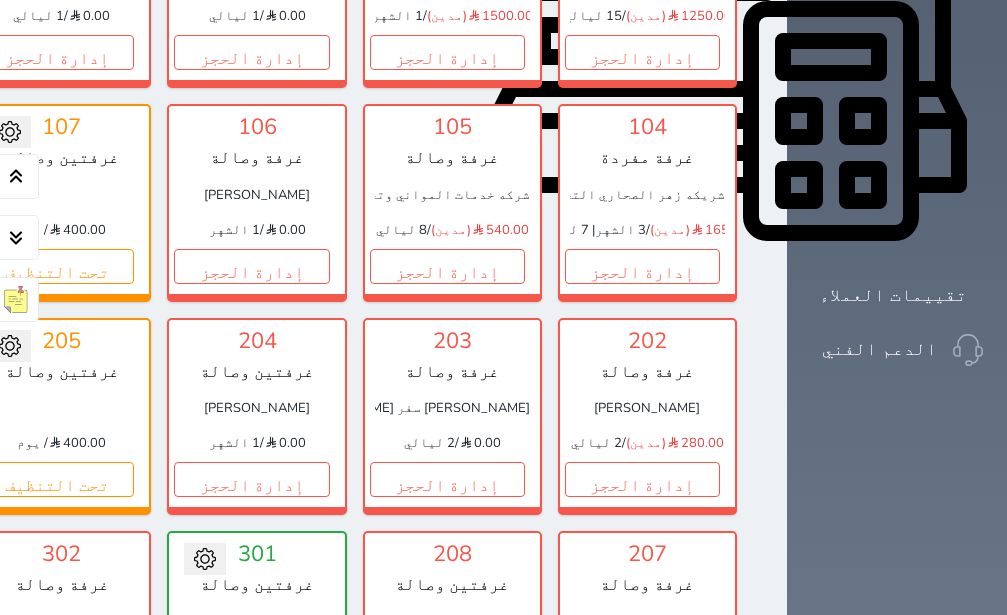 click on "106   غرفة وصالة
محمد خان
0.00
/
1 الشهر
إدارة الحجز               تغيير الحالة الى صيانة                   التاريخ المتوقع للانتهاء       حفظ" at bounding box center (256, 202) 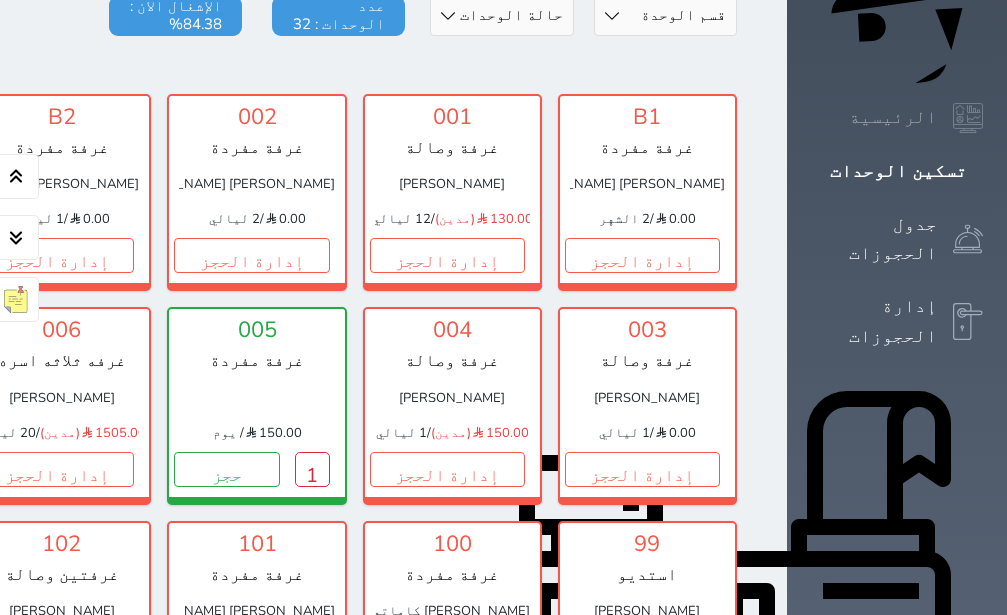 scroll, scrollTop: 0, scrollLeft: 0, axis: both 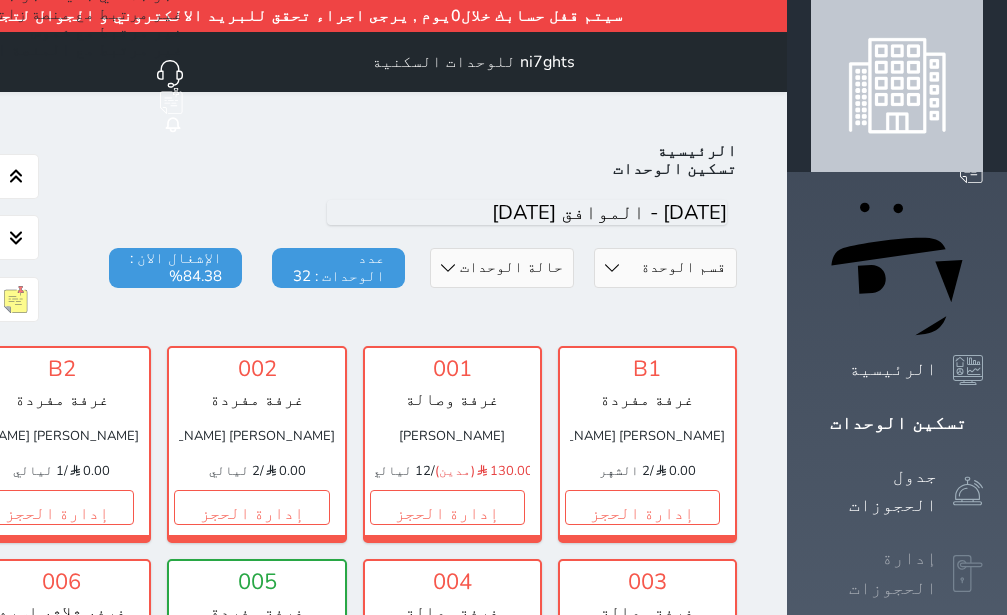 click on "إدارة الحجوزات" at bounding box center [874, 573] 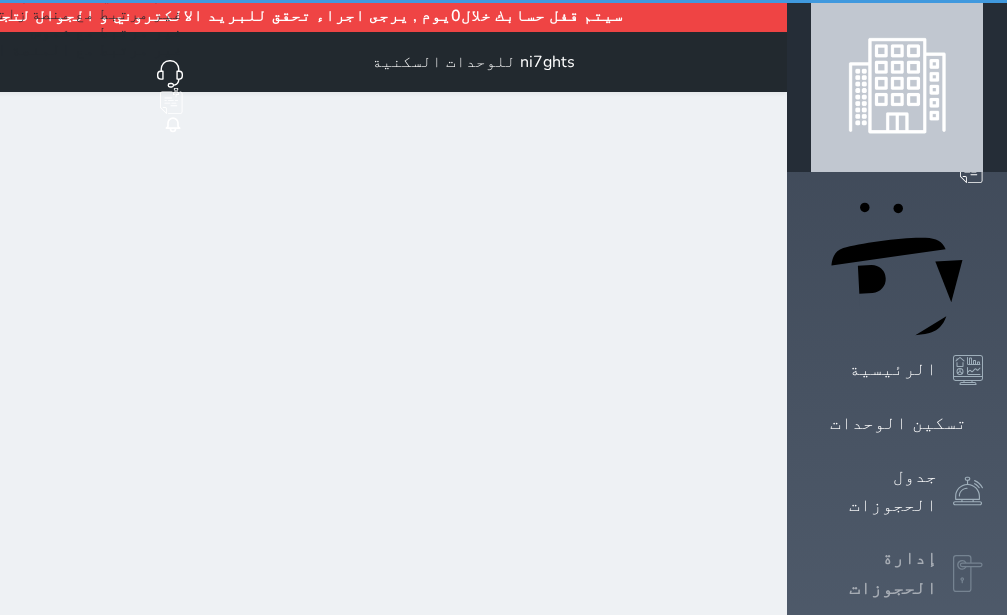 select on "open_all" 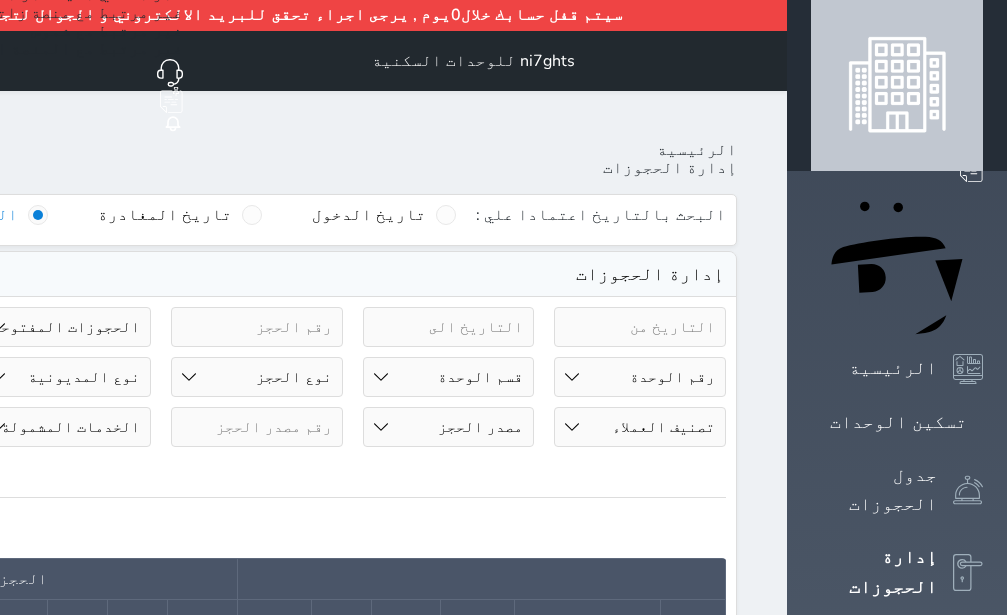 scroll, scrollTop: 0, scrollLeft: 0, axis: both 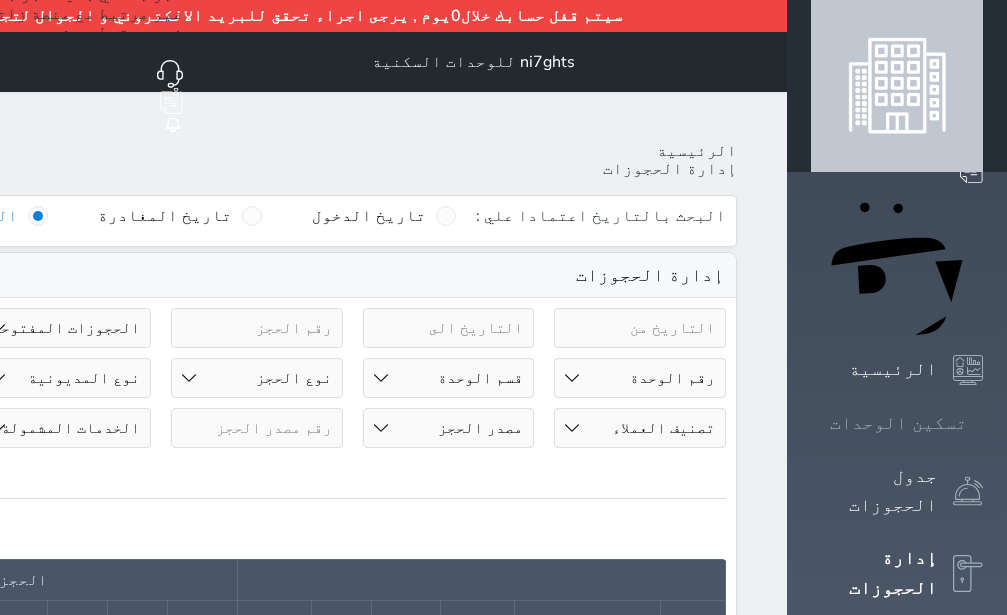 click 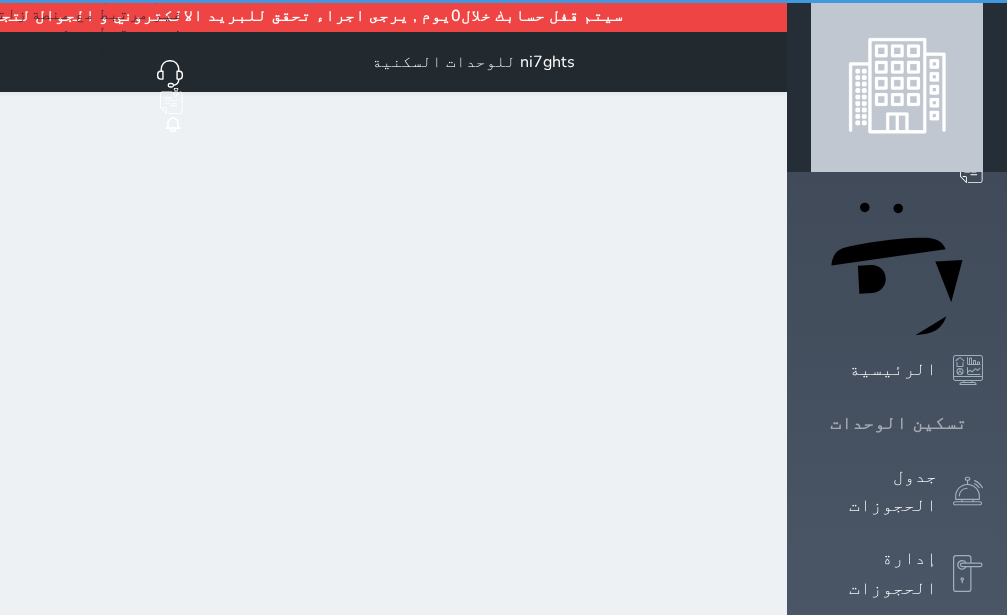click 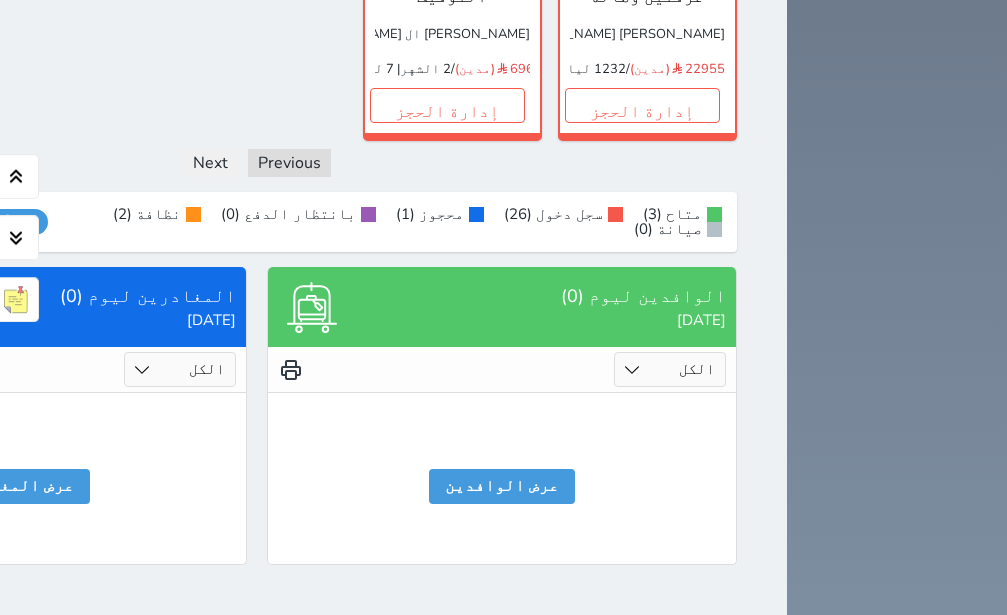 scroll, scrollTop: 1835, scrollLeft: 0, axis: vertical 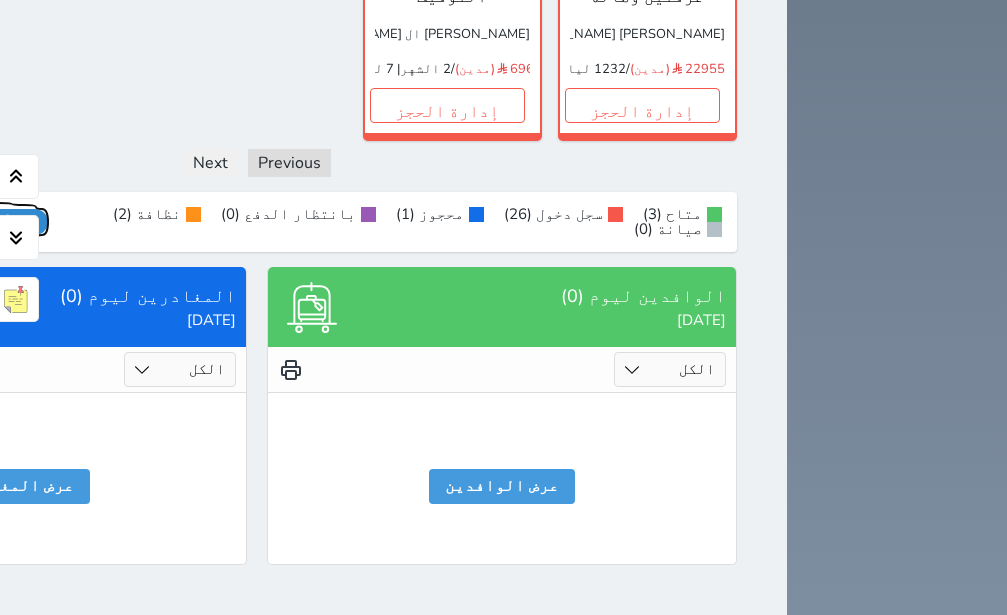 click on "عرض رصيد الصندوق" at bounding box center [-22, 222] 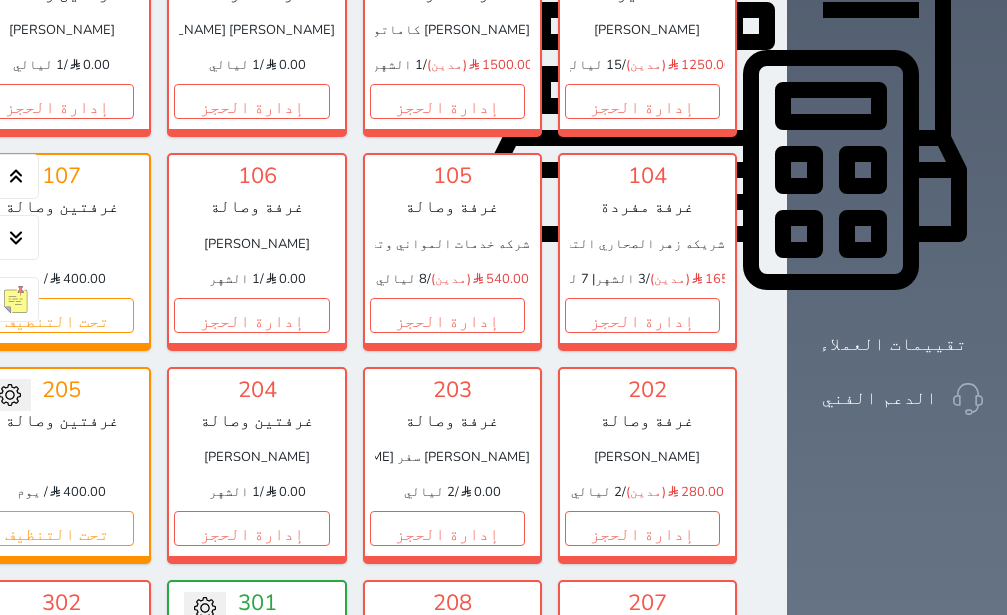 scroll, scrollTop: 0, scrollLeft: 0, axis: both 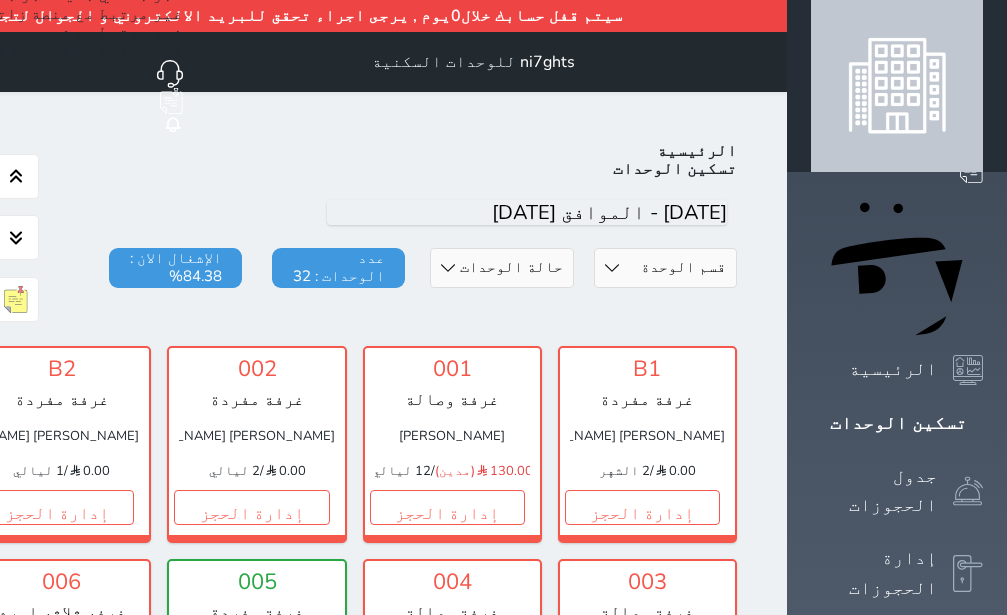 click on "هيثم" at bounding box center (-240, 62) 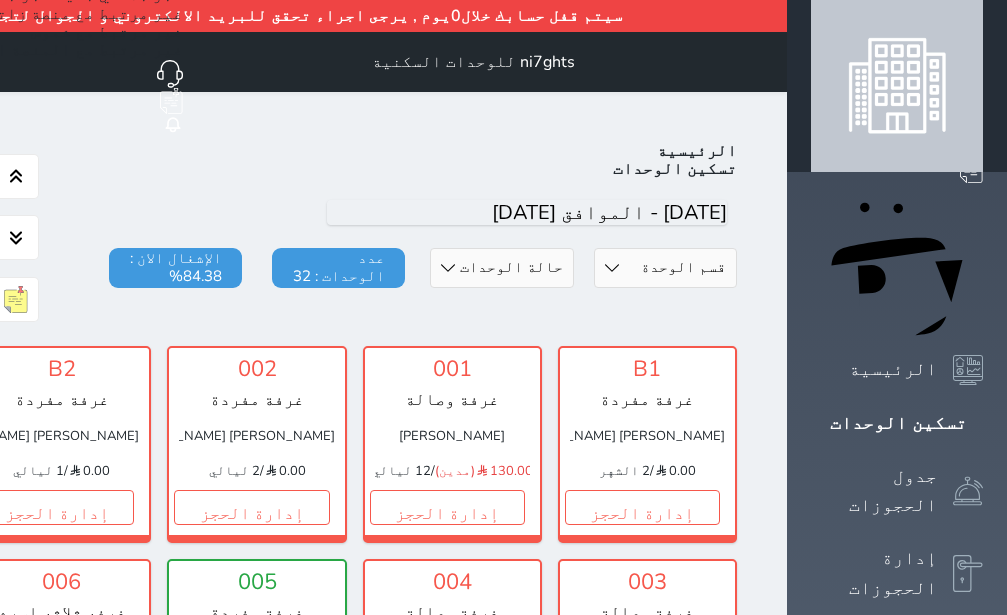 click on "الخروج" at bounding box center (-242, 243) 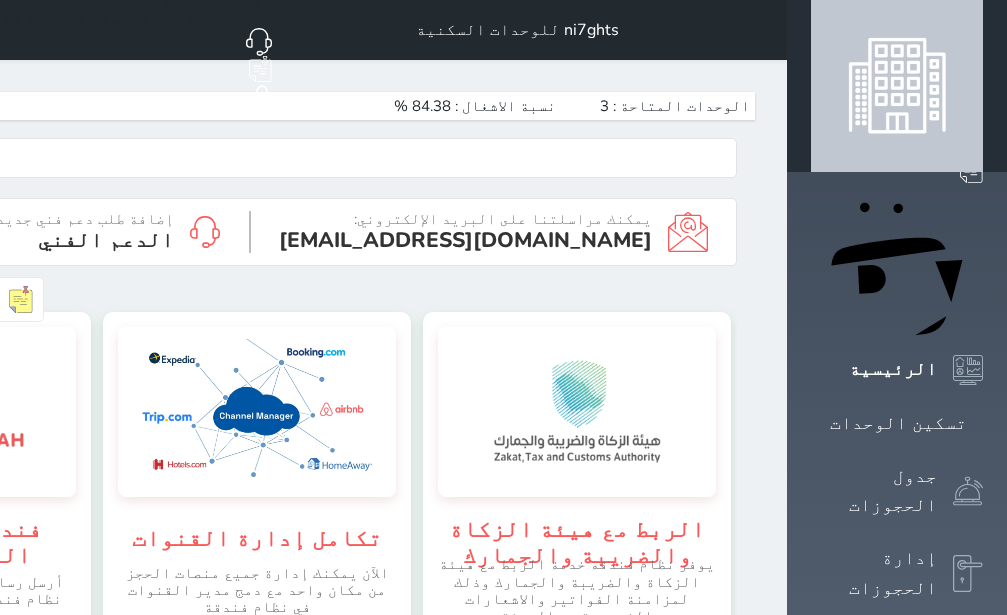 scroll, scrollTop: 0, scrollLeft: 0, axis: both 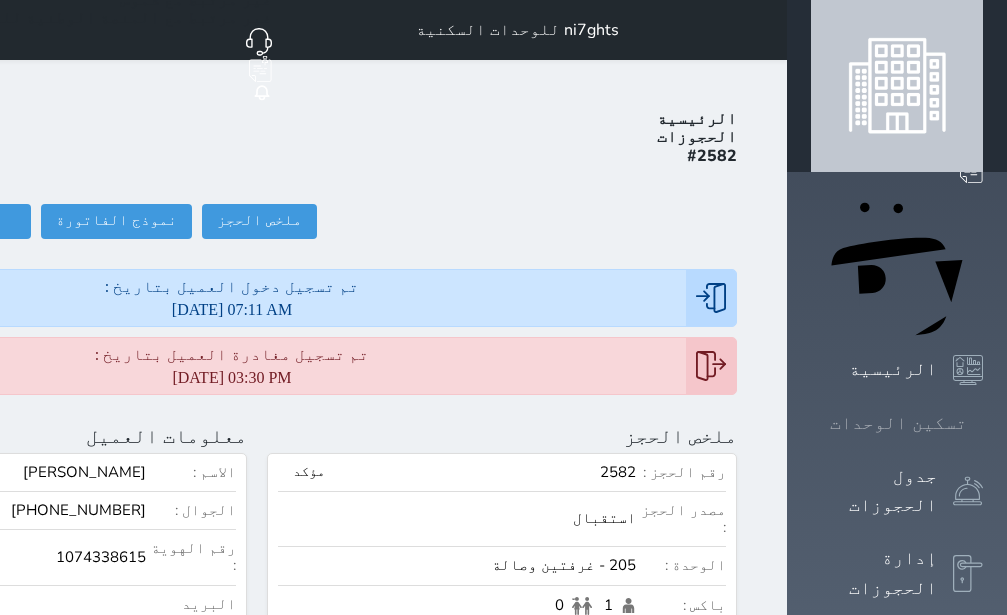 click on "تسكين الوحدات" at bounding box center [898, 423] 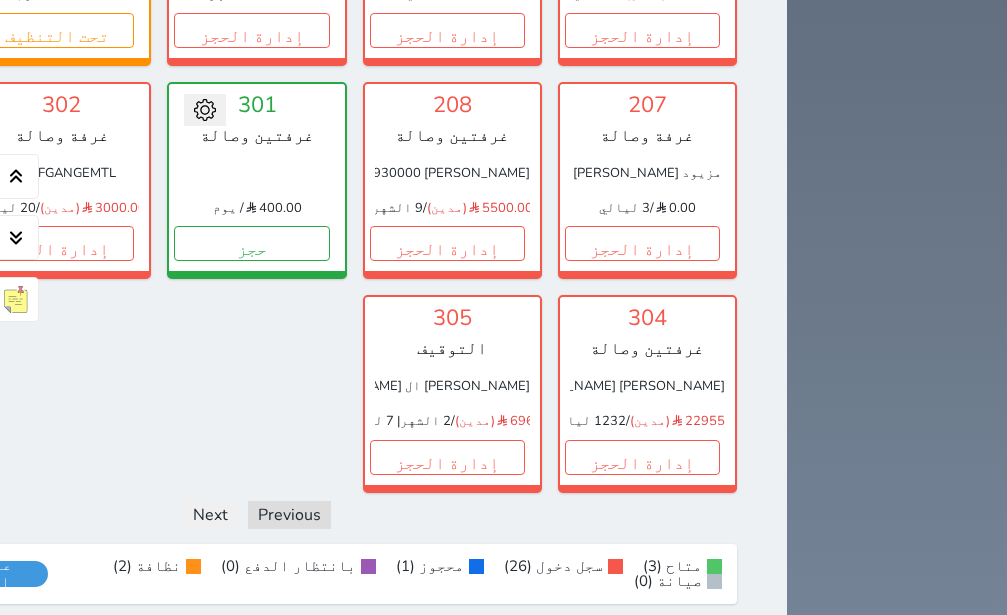 scroll, scrollTop: 1677, scrollLeft: 0, axis: vertical 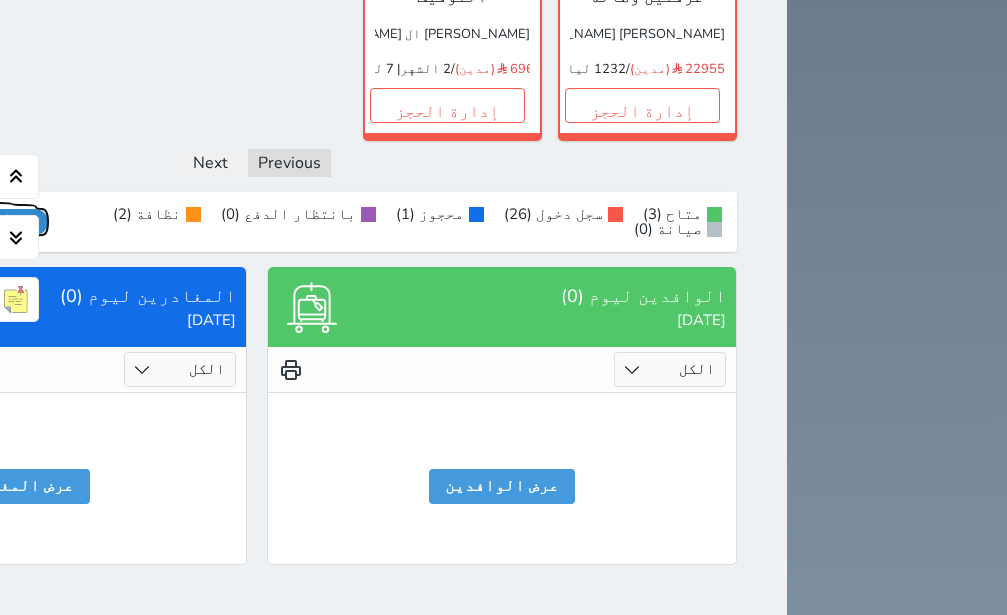 click on "عرض رصيد الصندوق" at bounding box center (-22, 222) 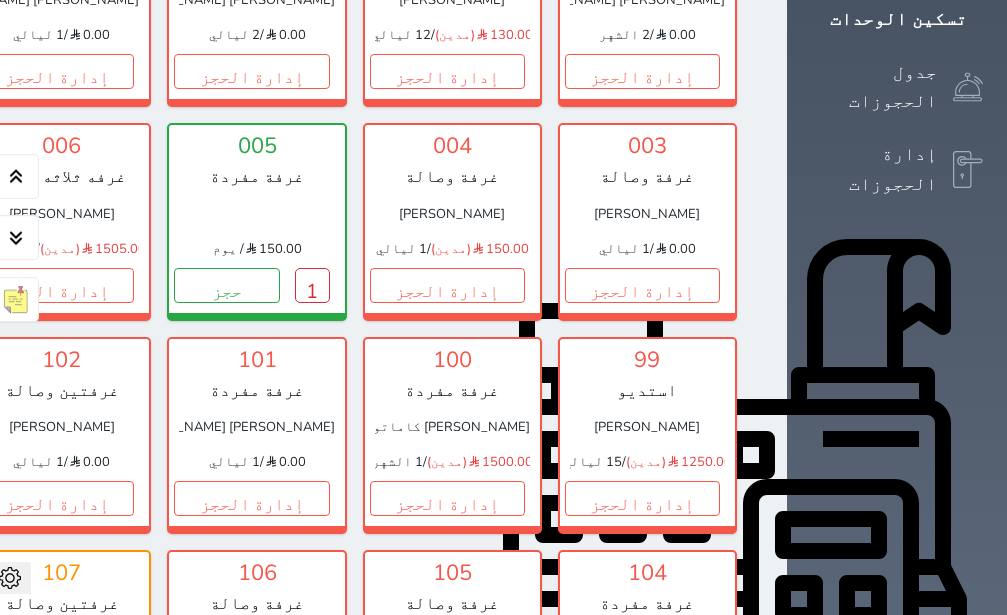 scroll, scrollTop: 378, scrollLeft: 0, axis: vertical 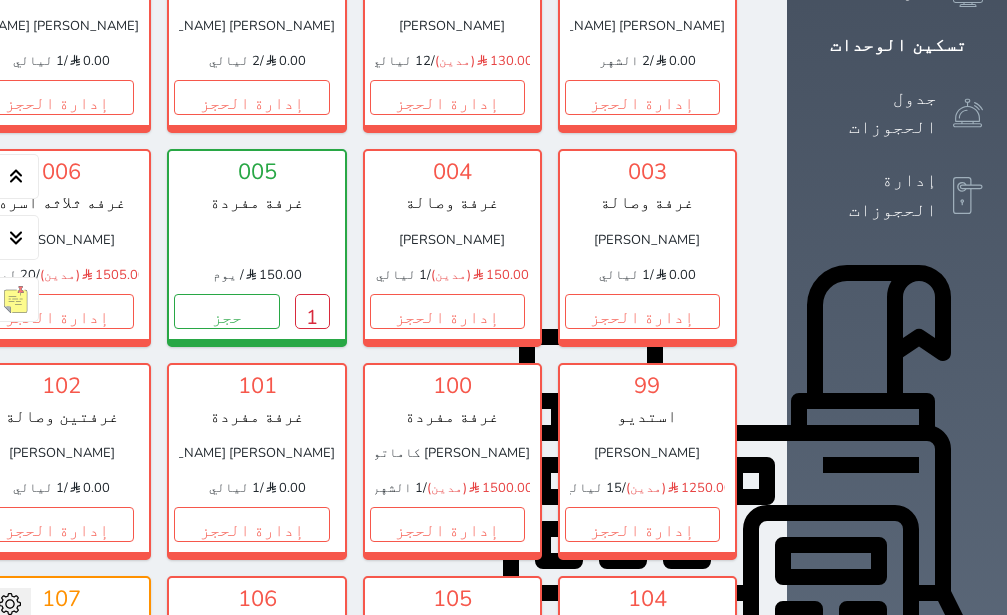 click on "حجز" at bounding box center (-139, 97) 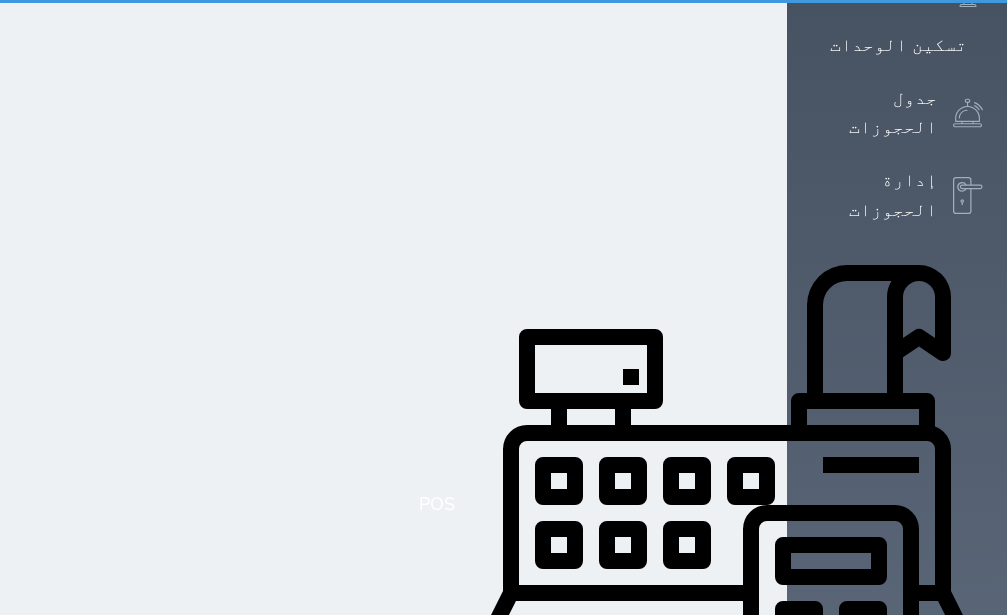 scroll, scrollTop: 38, scrollLeft: 0, axis: vertical 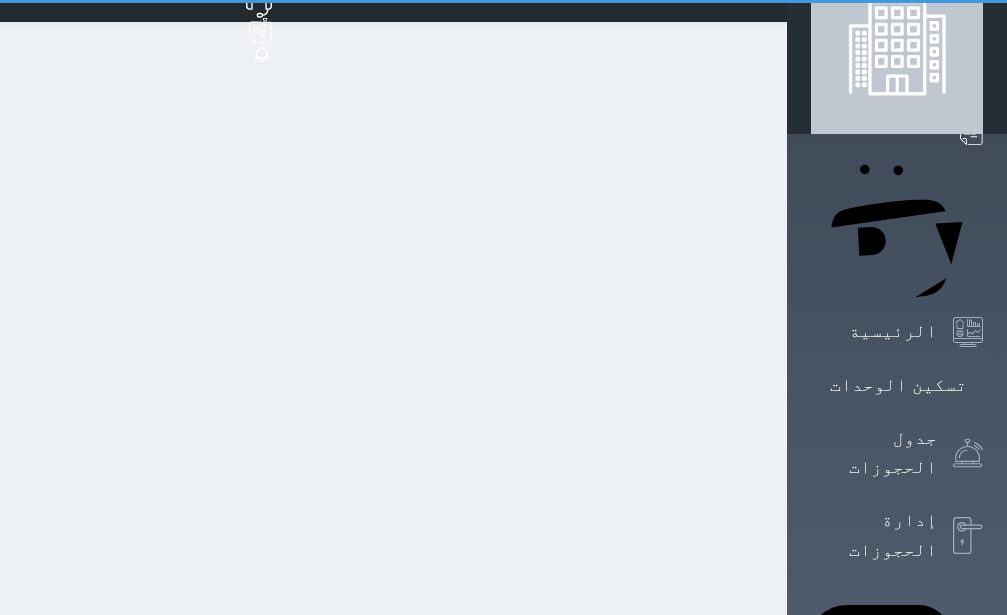 select on "1" 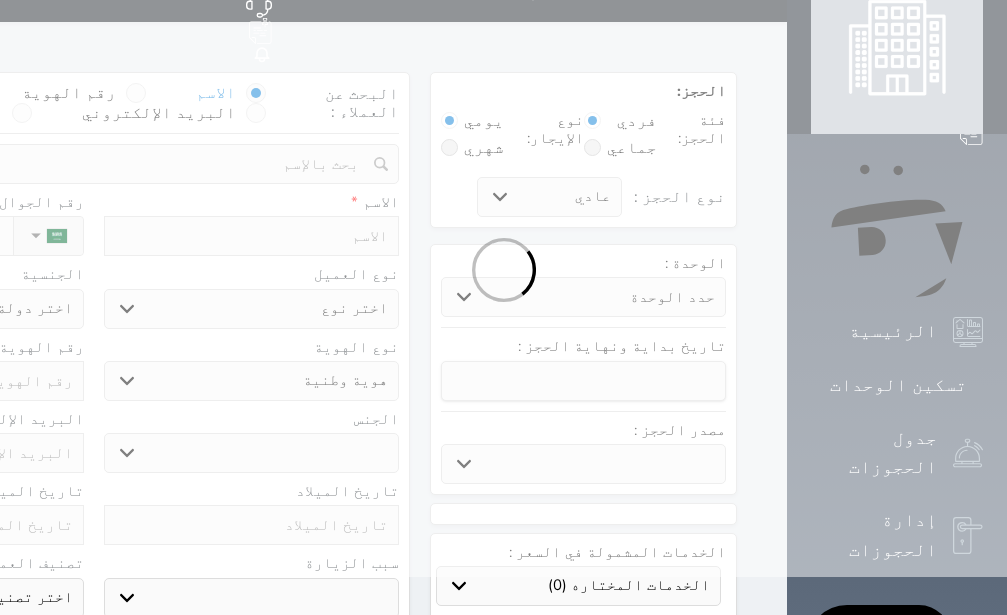 scroll, scrollTop: 0, scrollLeft: 0, axis: both 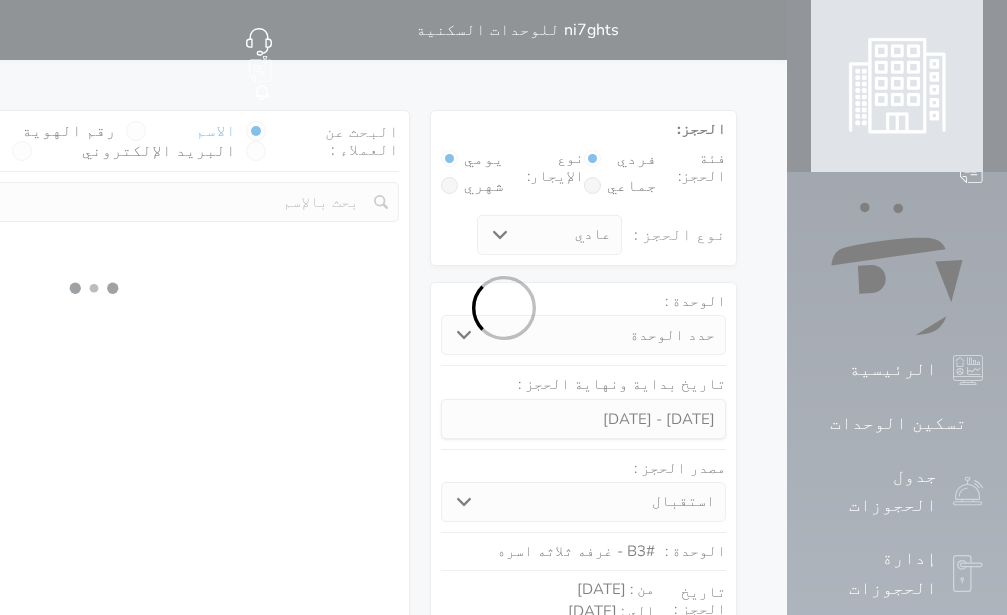 select 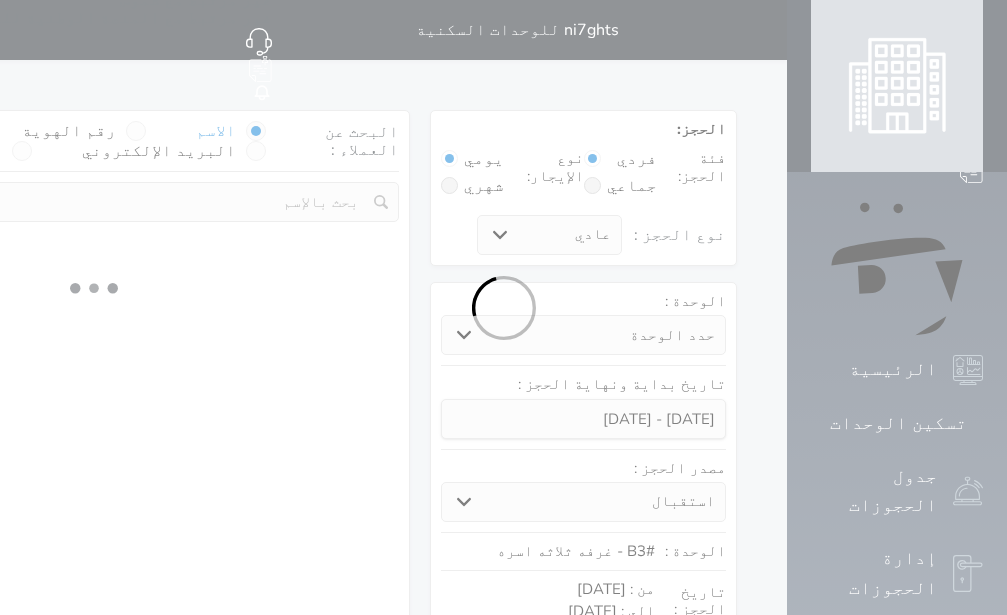 select on "1" 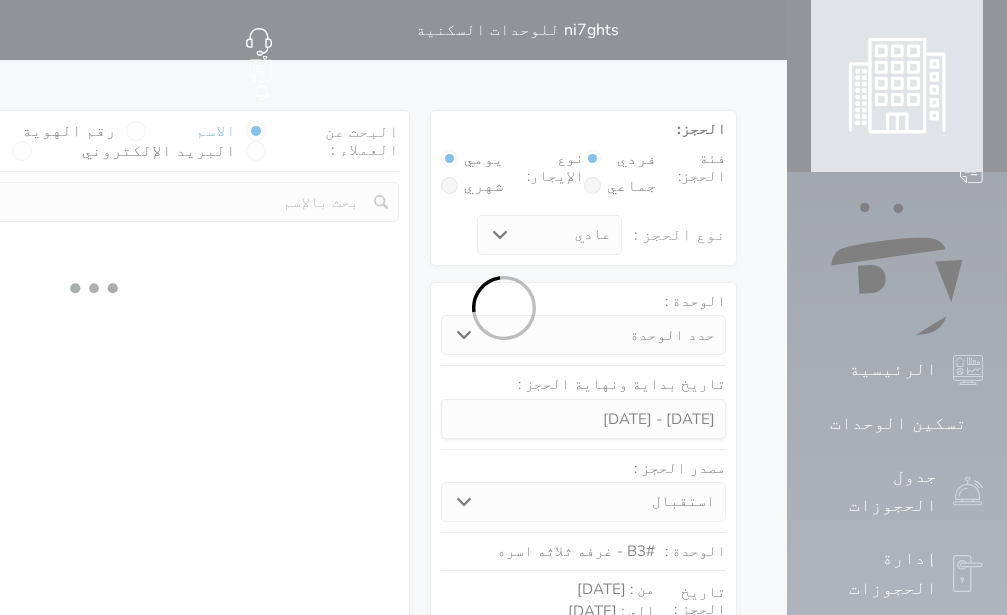 select on "113" 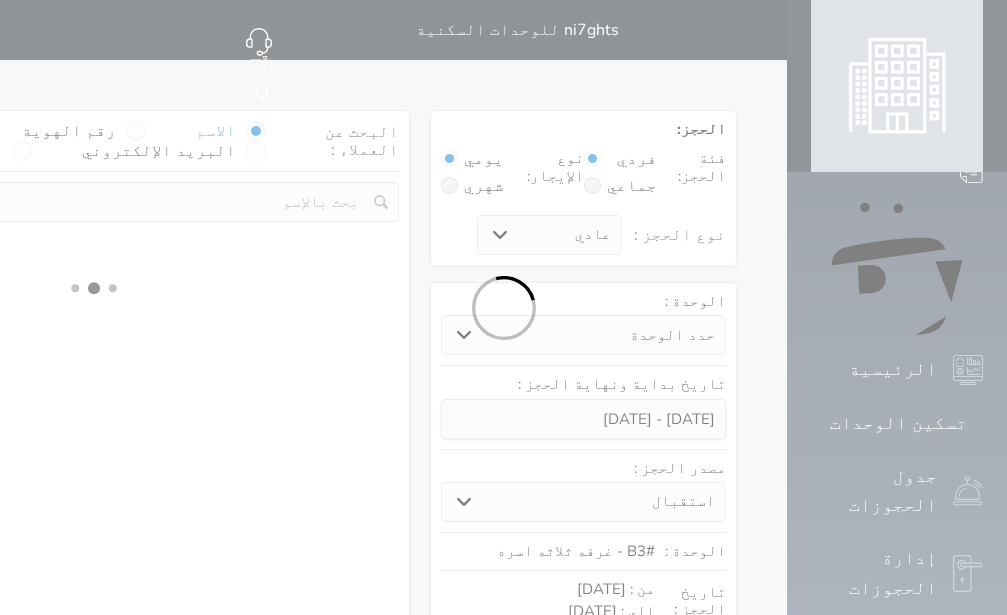 select on "1" 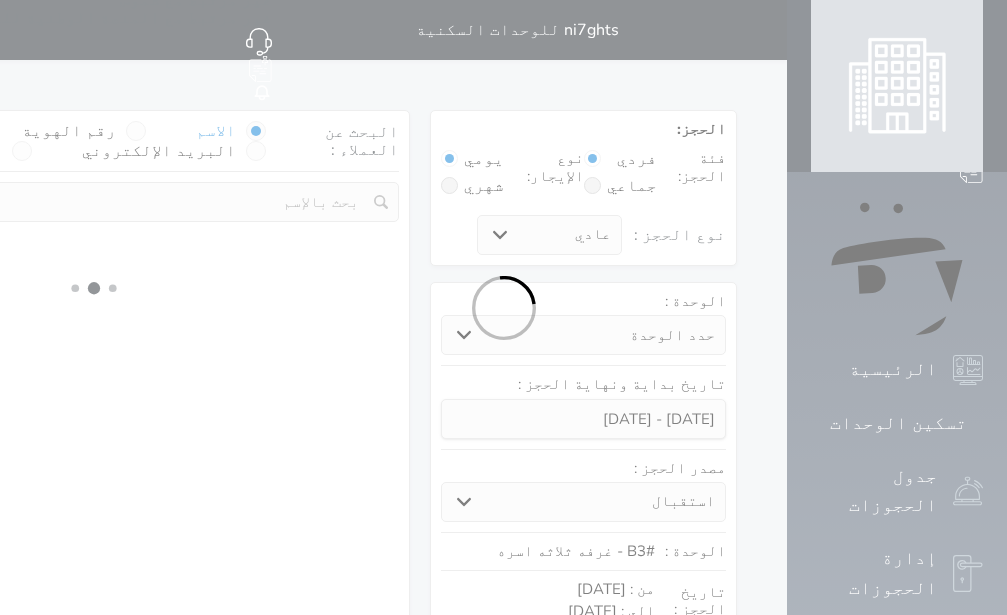 select 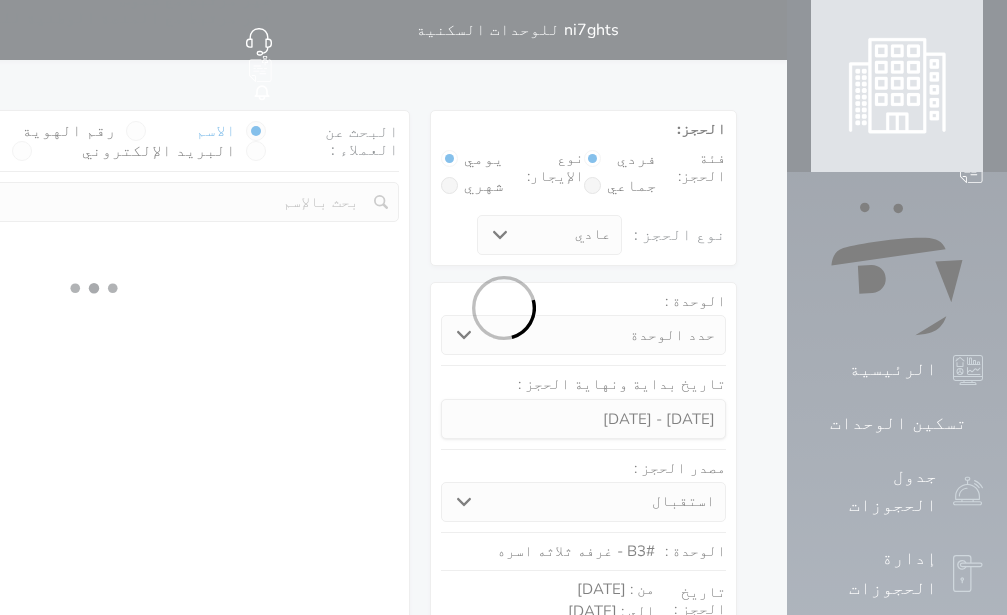 select on "7" 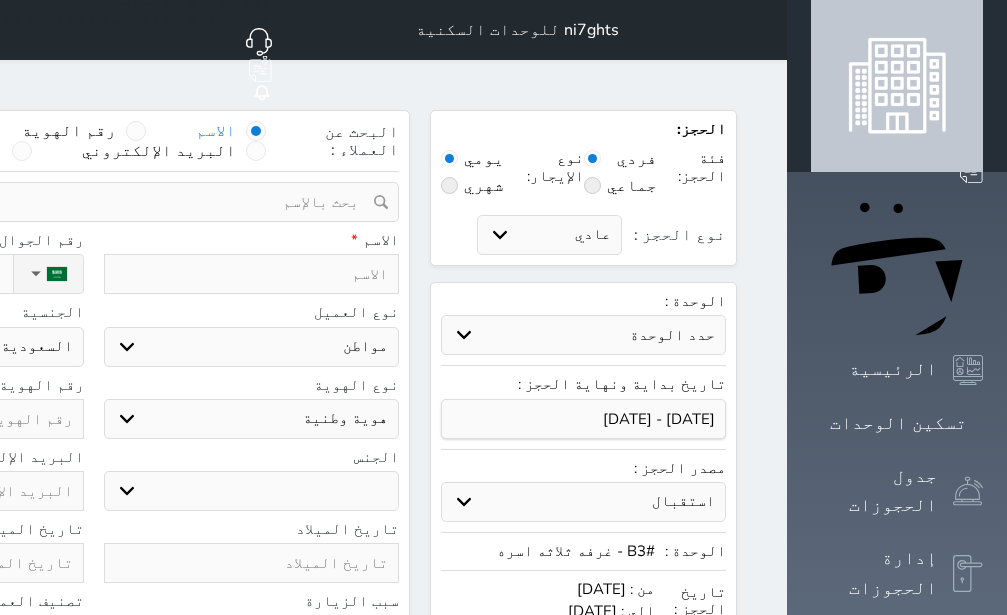 select 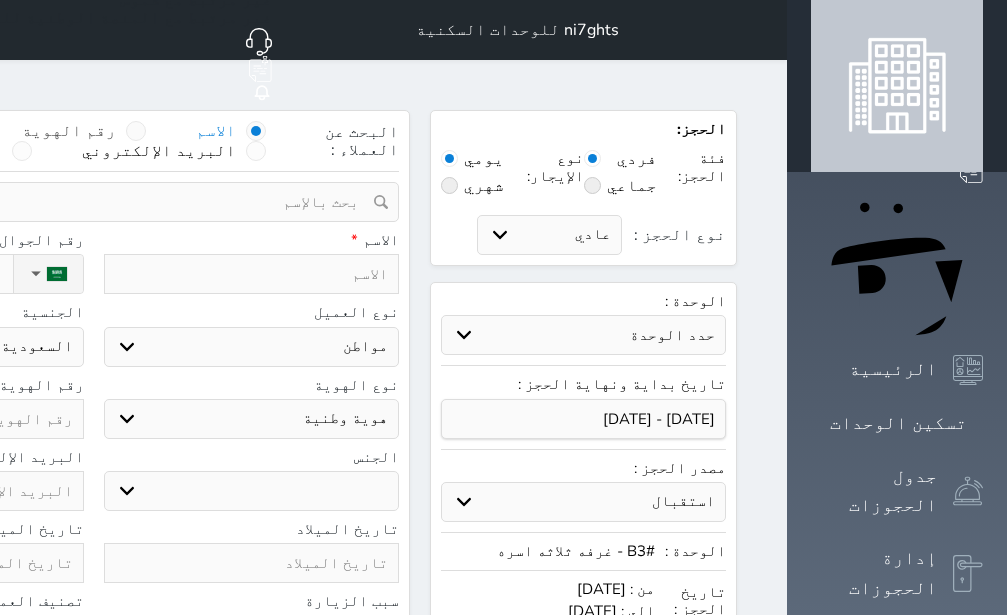 click at bounding box center [136, 131] 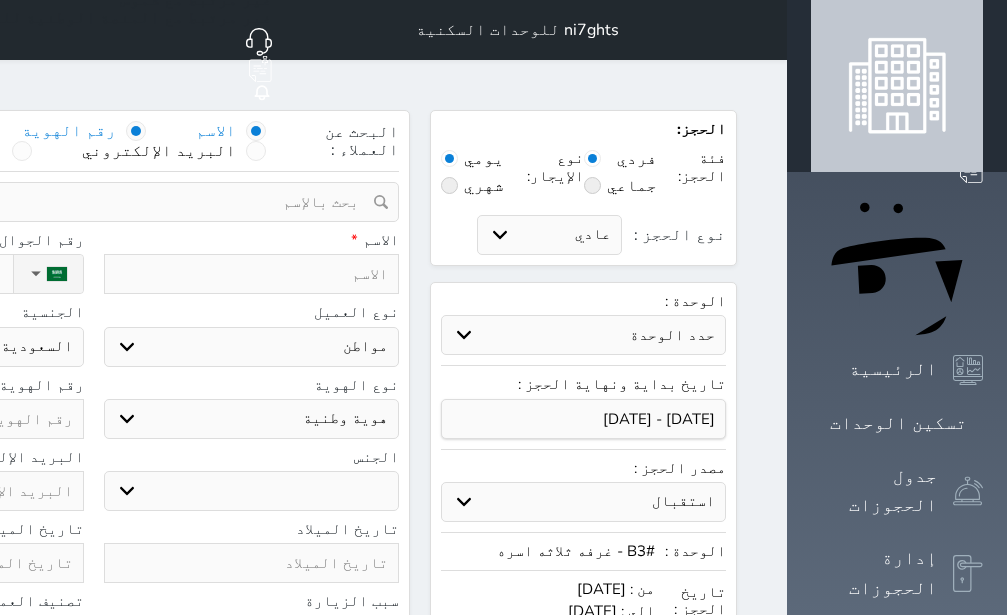radio on "false" 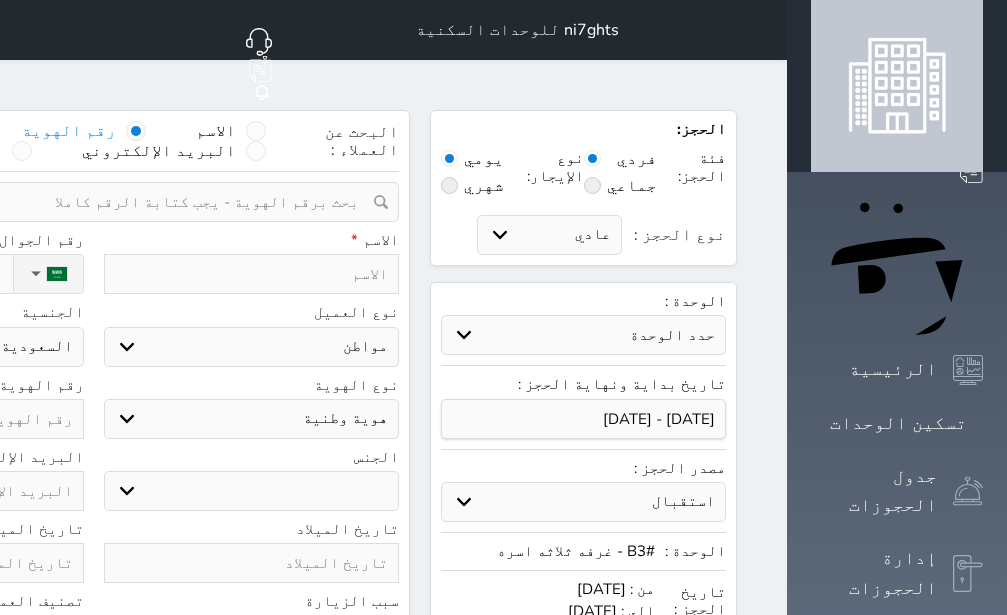 click at bounding box center [86, 202] 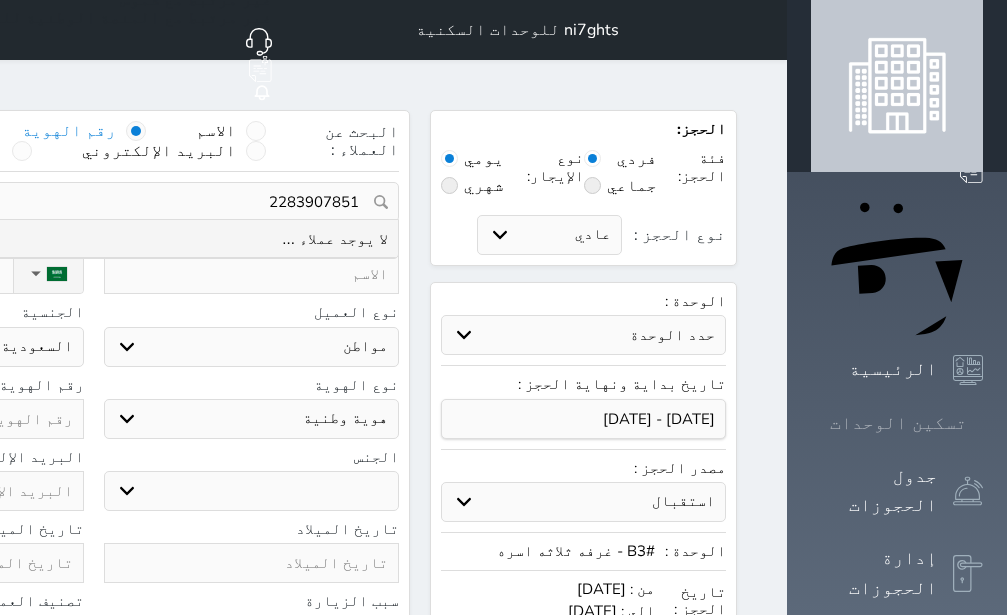 type on "2283907851" 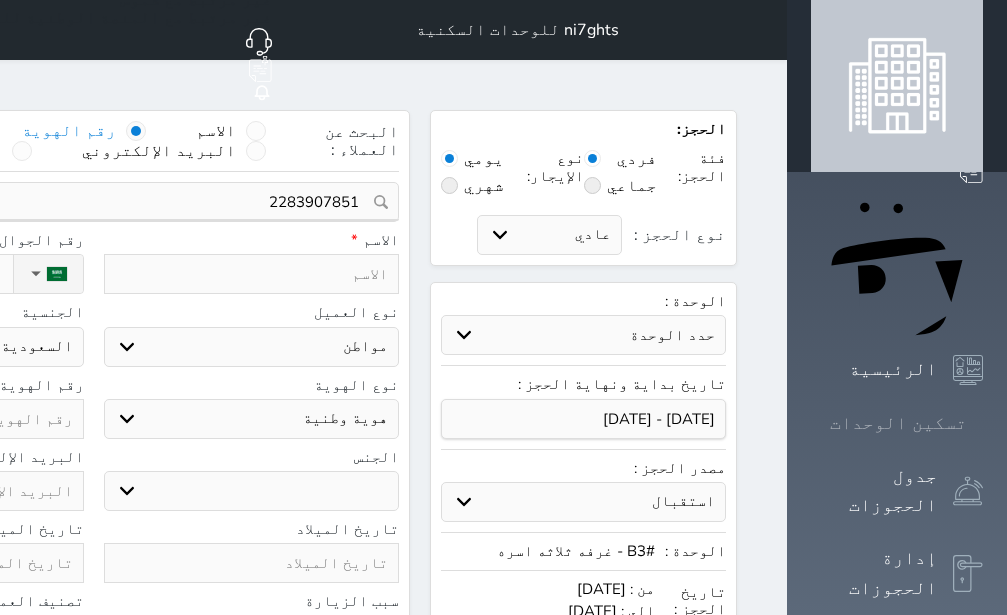 click on "تسكين الوحدات" at bounding box center [898, 423] 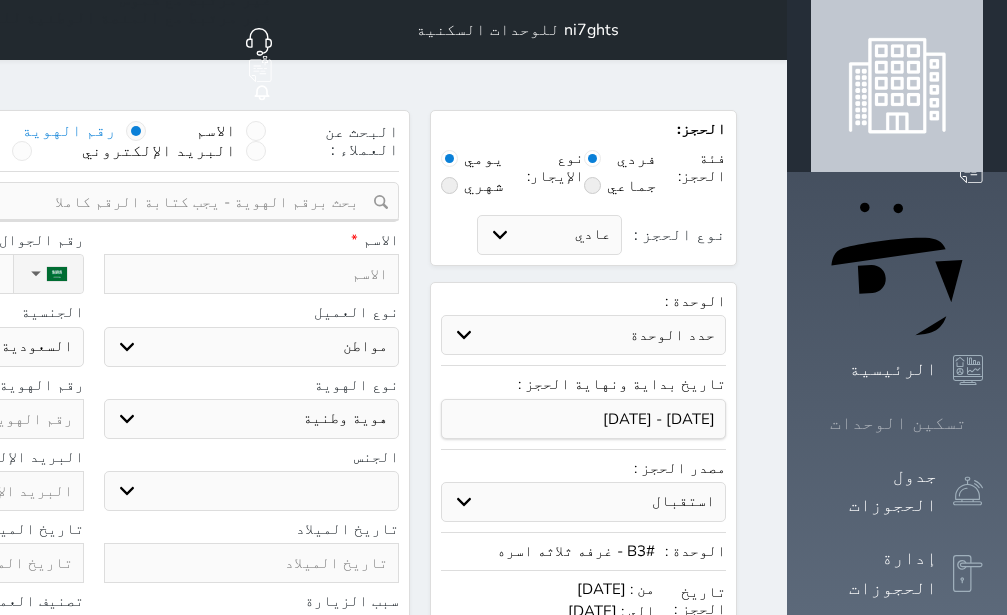 select 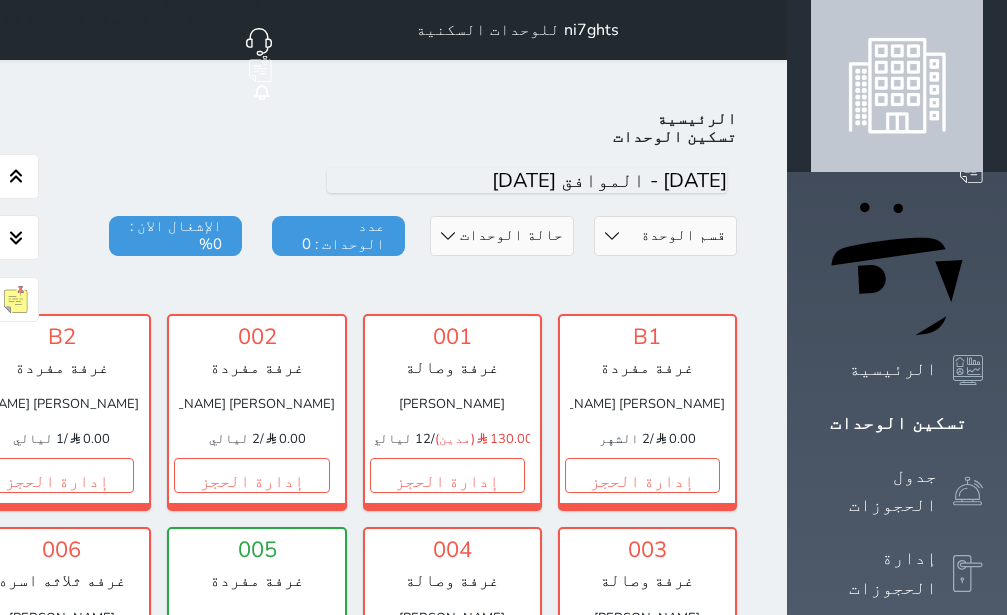 scroll, scrollTop: 78, scrollLeft: 0, axis: vertical 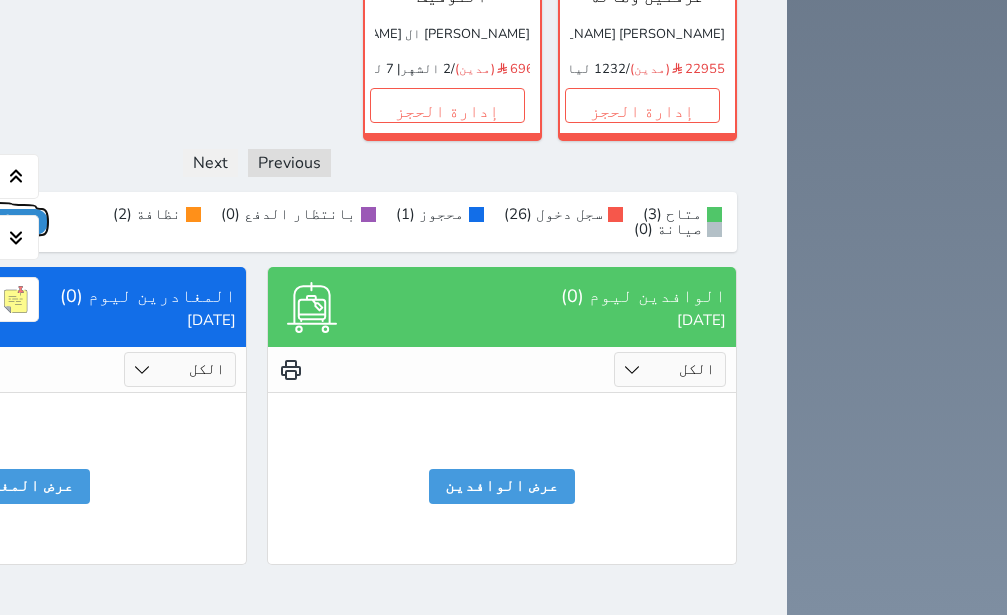 click on "عرض رصيد الصندوق" at bounding box center [-22, 222] 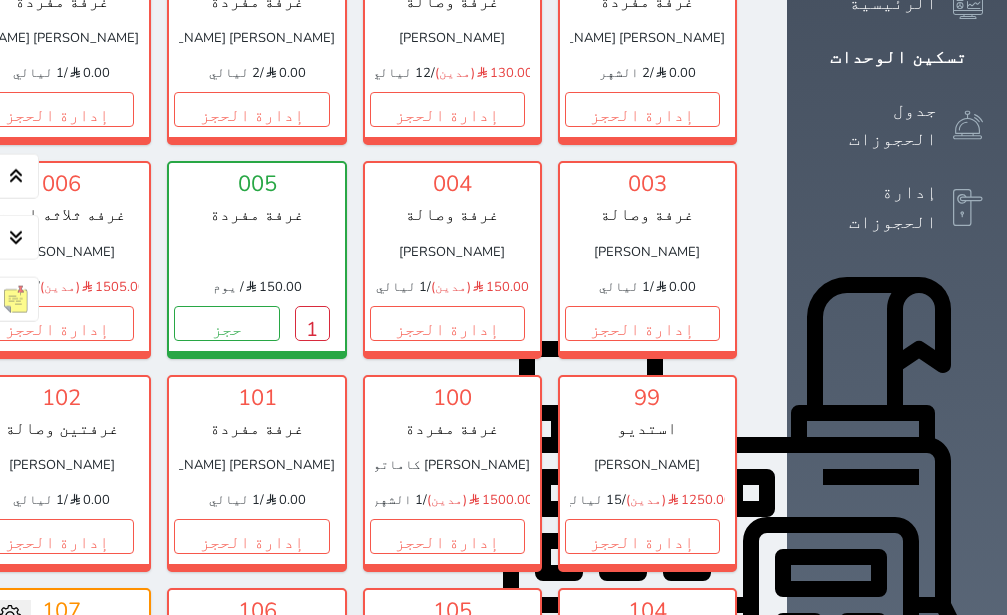 scroll, scrollTop: 417, scrollLeft: 0, axis: vertical 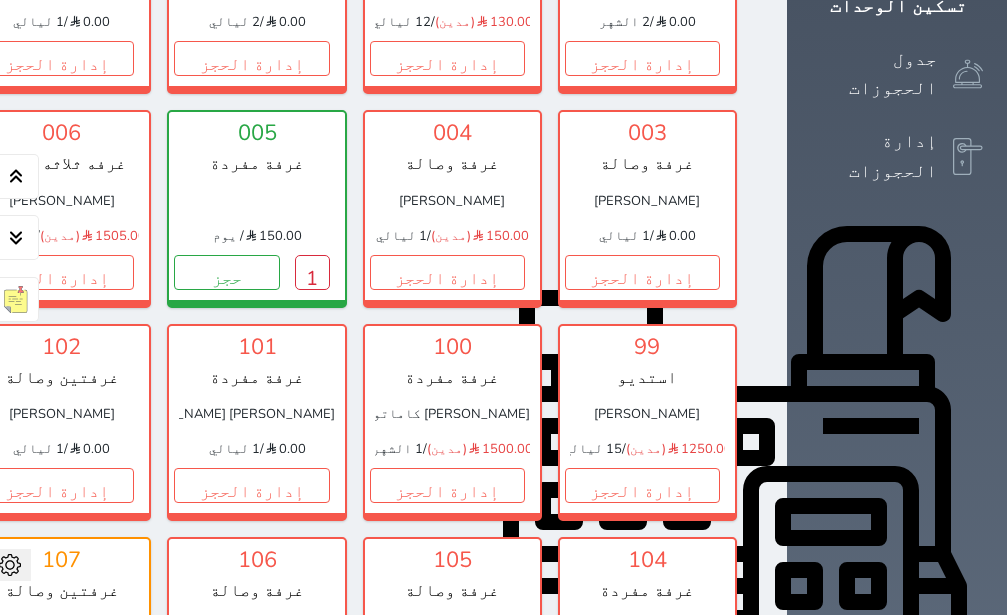 click on "حجز" at bounding box center [-139, 58] 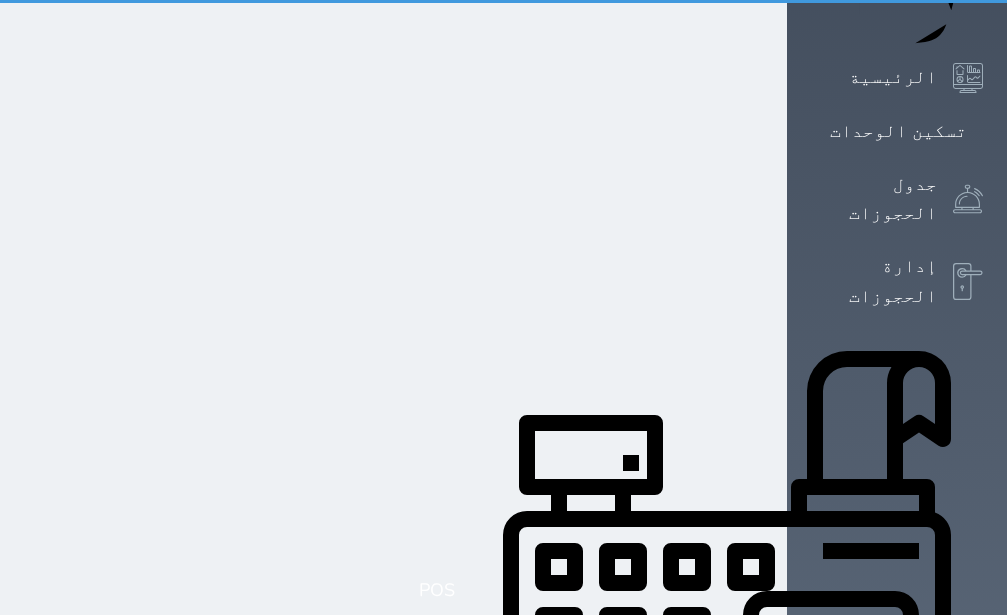 scroll, scrollTop: 29, scrollLeft: 0, axis: vertical 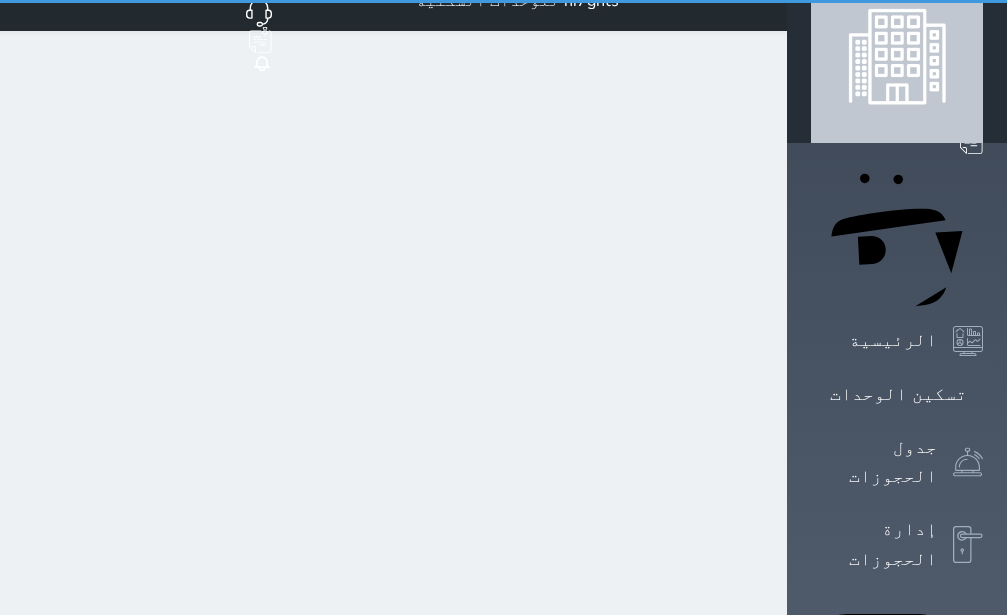 select on "1" 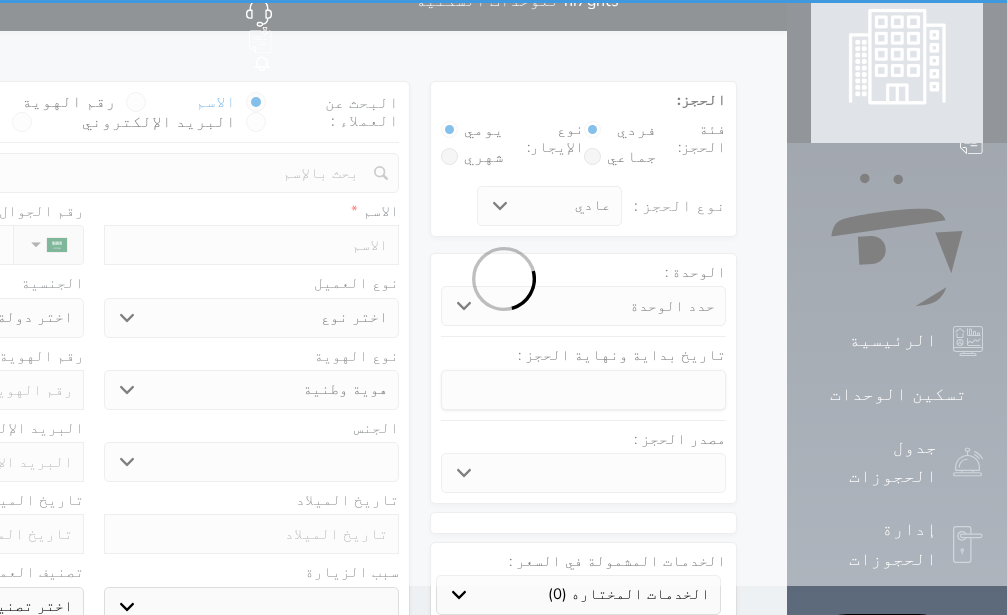 scroll, scrollTop: 0, scrollLeft: 0, axis: both 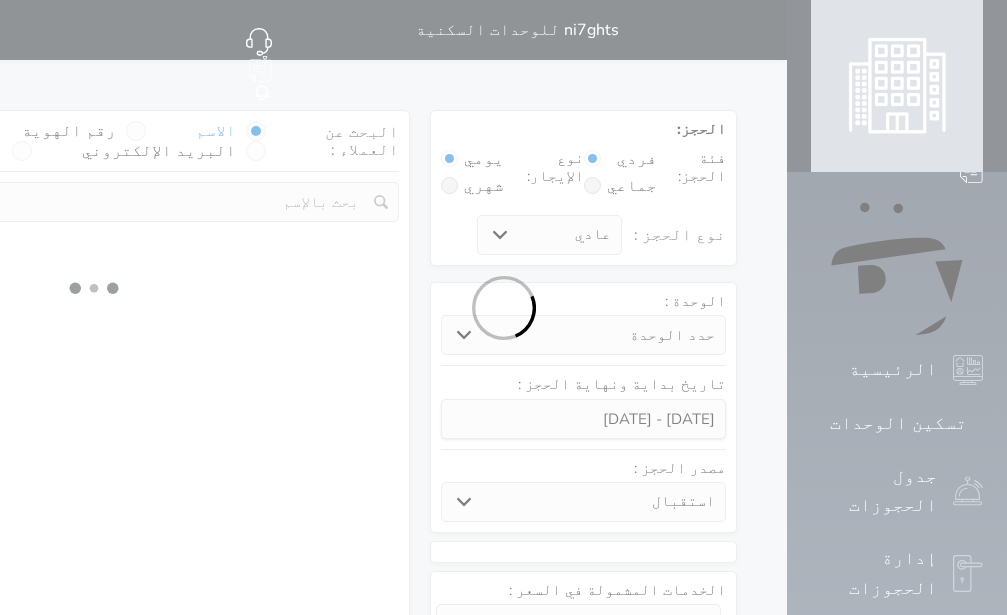 select 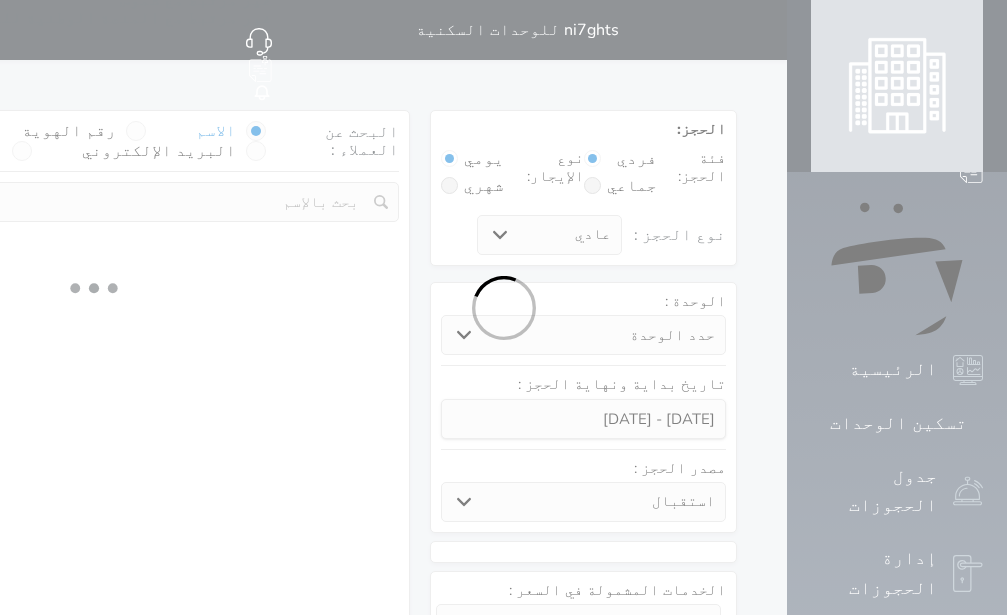 select on "11484" 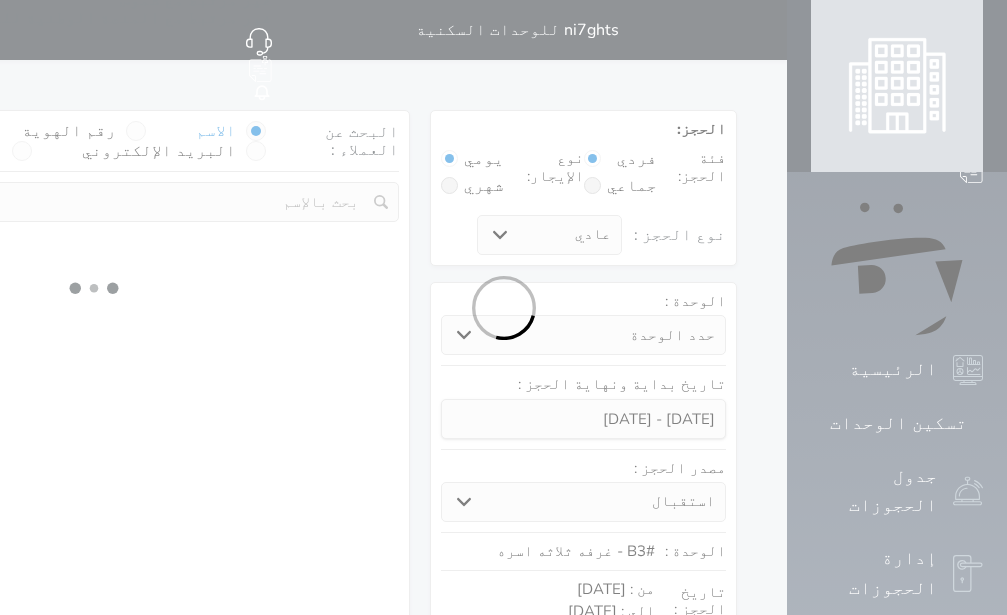 select 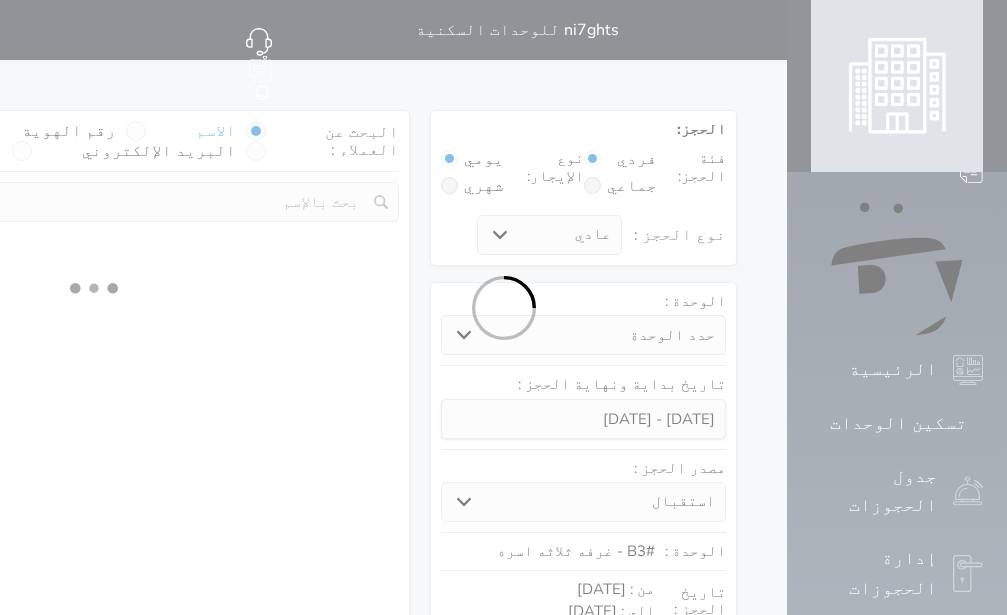 select on "113" 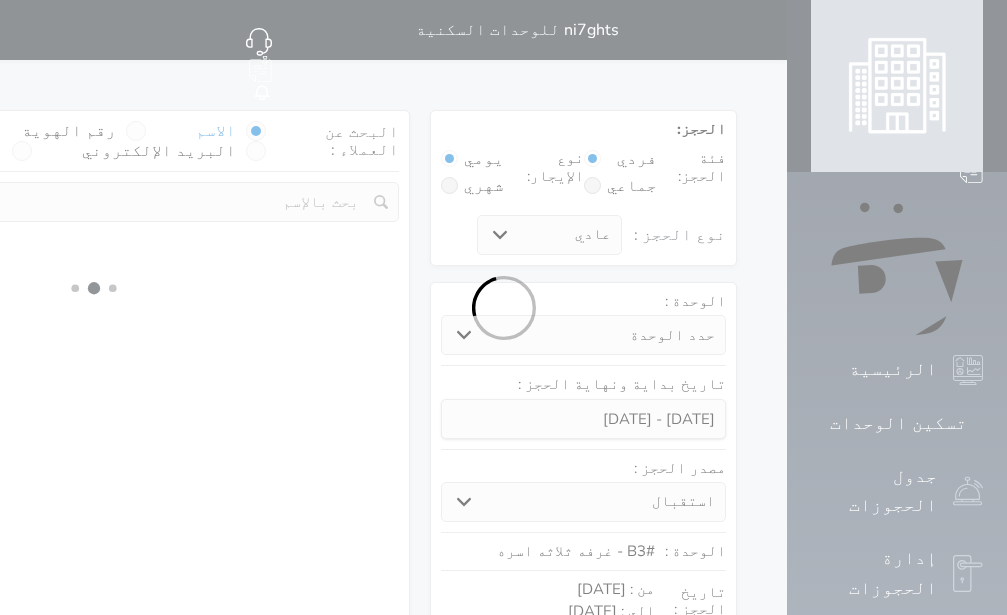 select on "1" 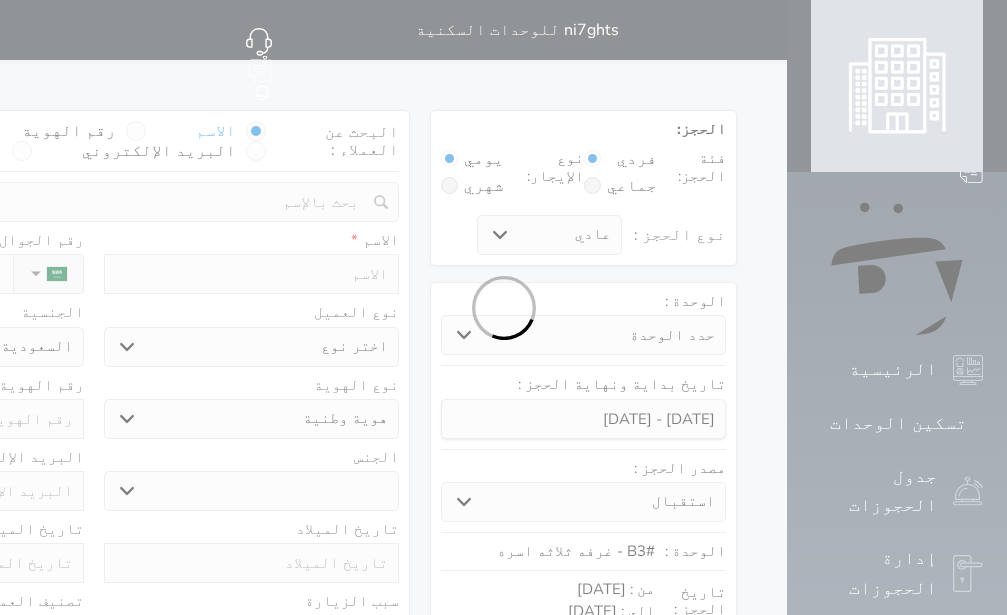 select 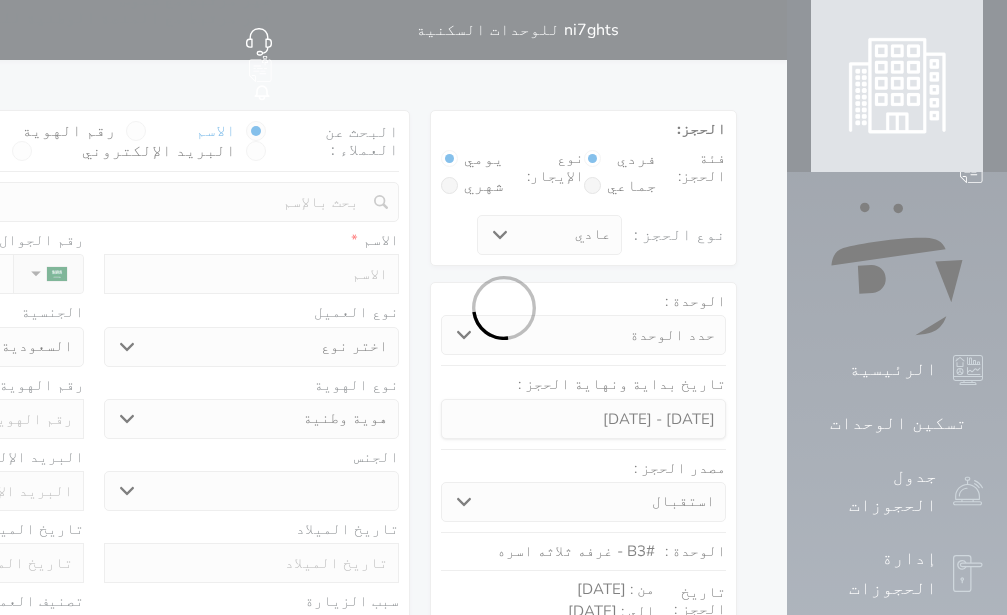 select on "1" 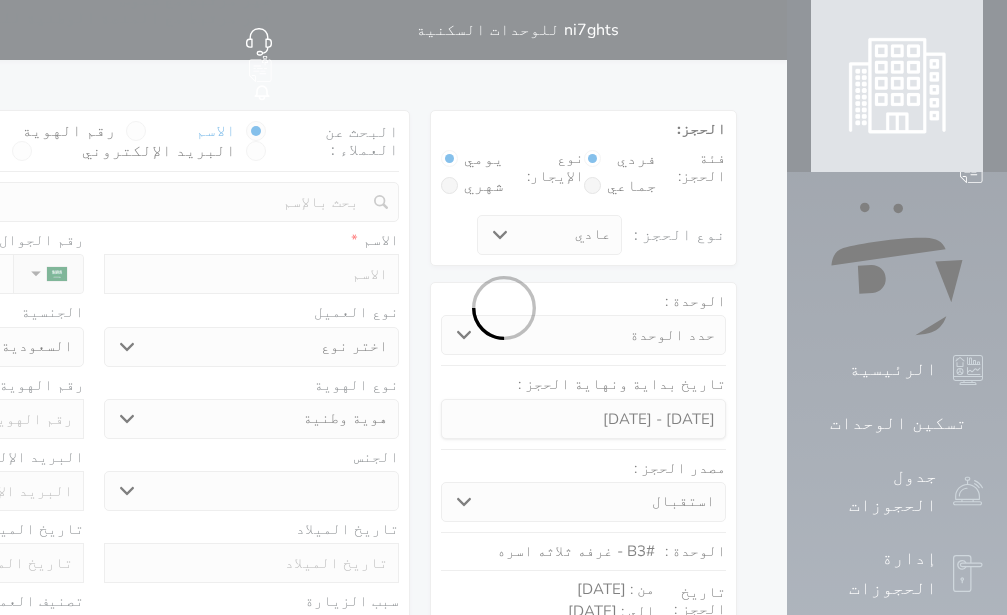 select on "7" 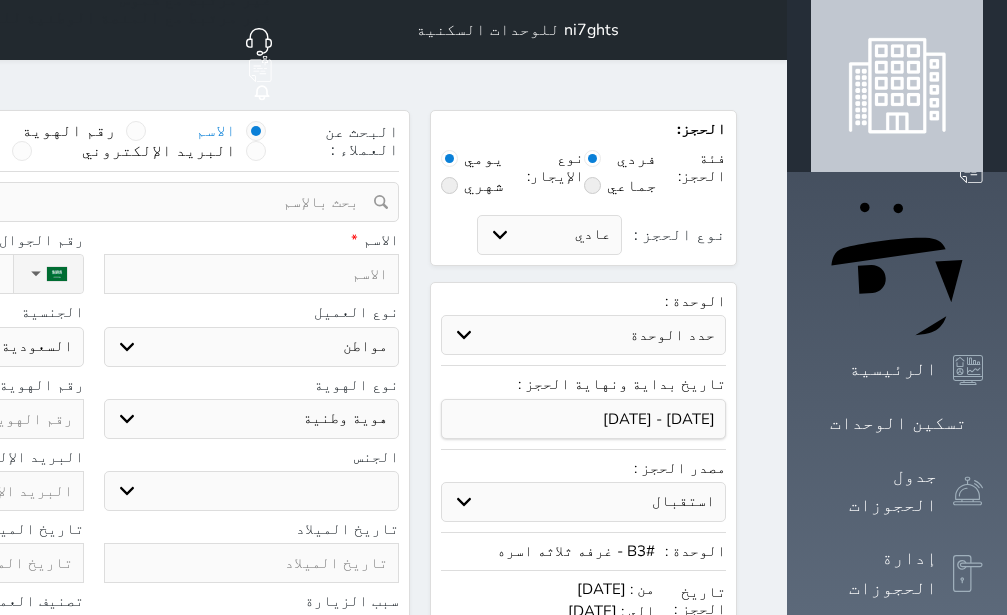 select 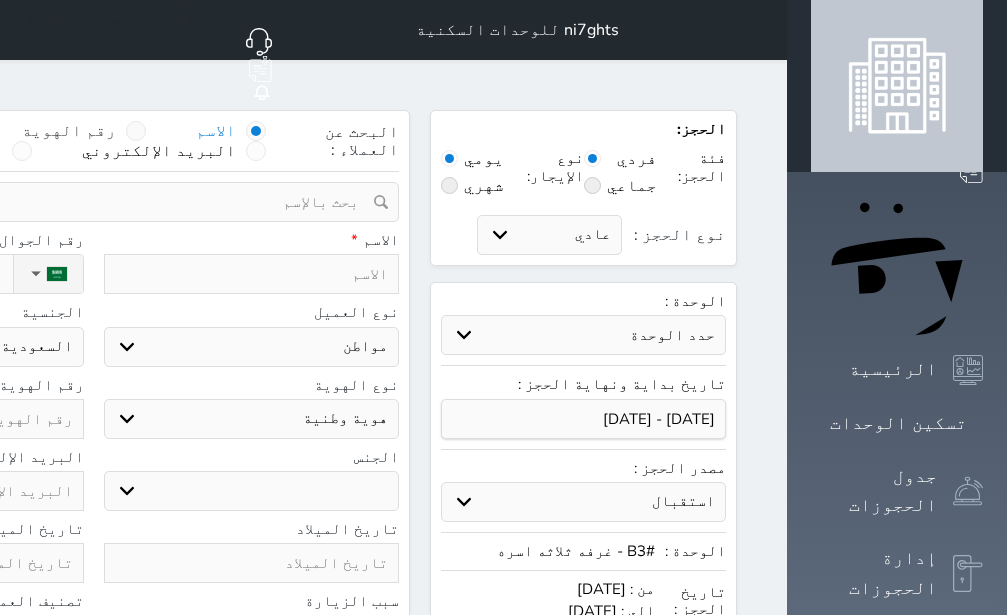 click at bounding box center (136, 131) 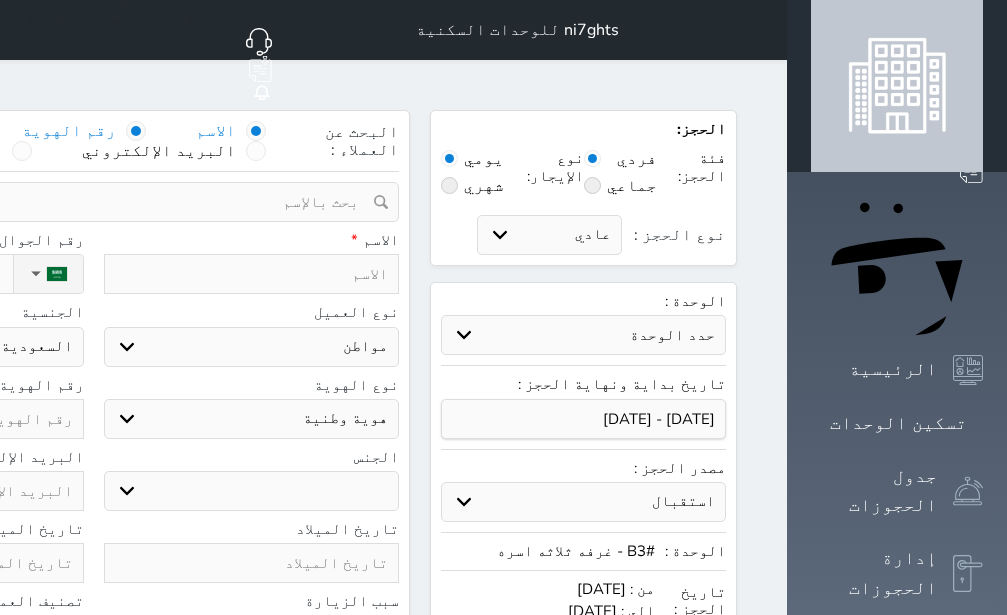 radio on "false" 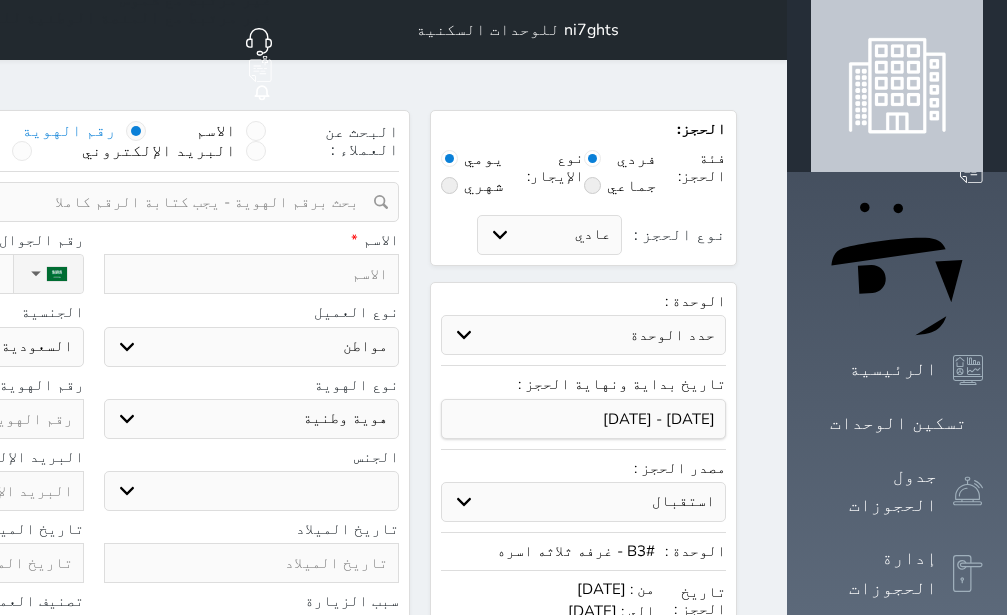 click at bounding box center (86, 202) 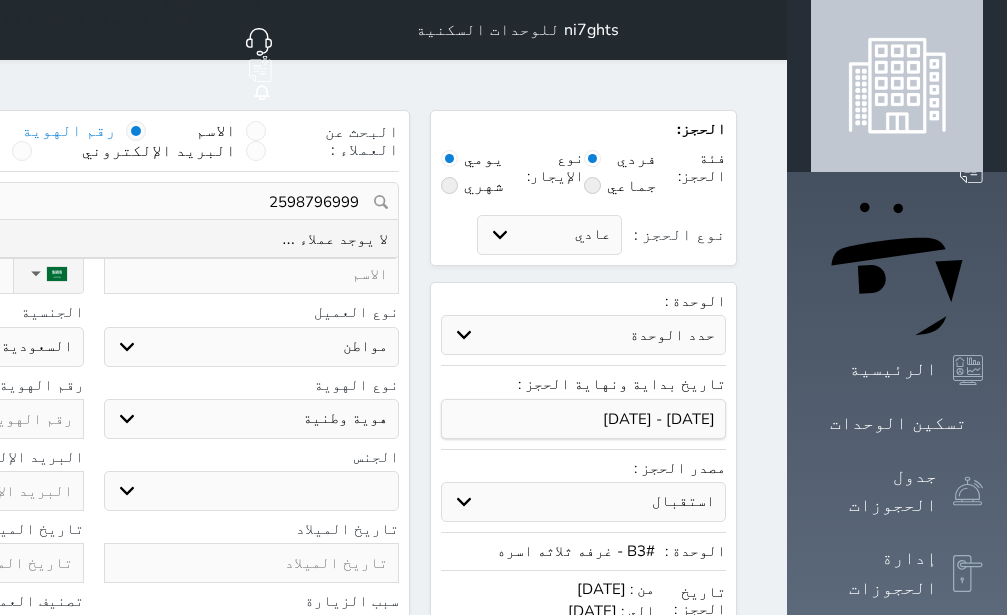 type on "2598796999" 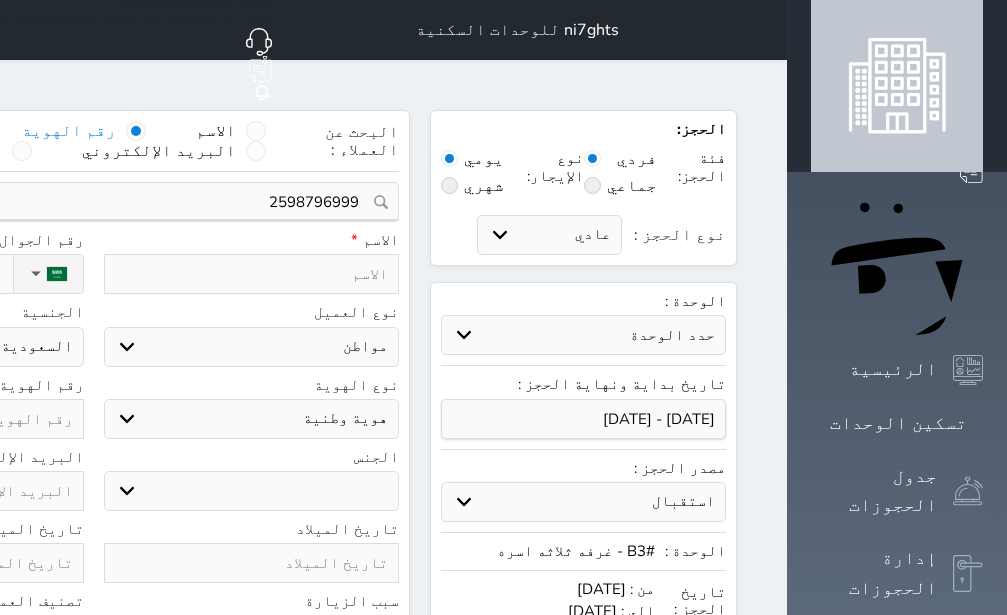 click at bounding box center (252, 274) 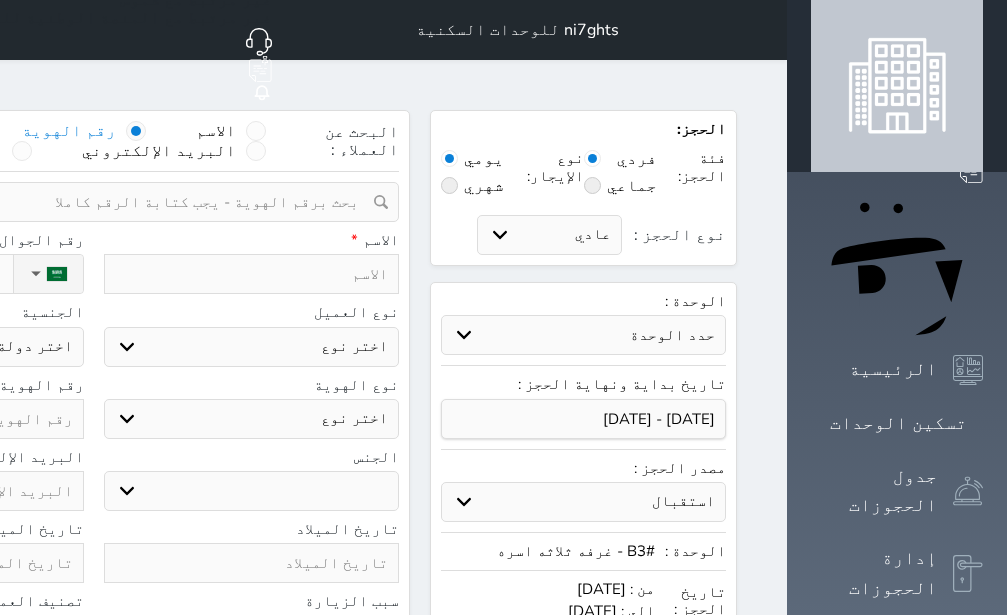 type on "u" 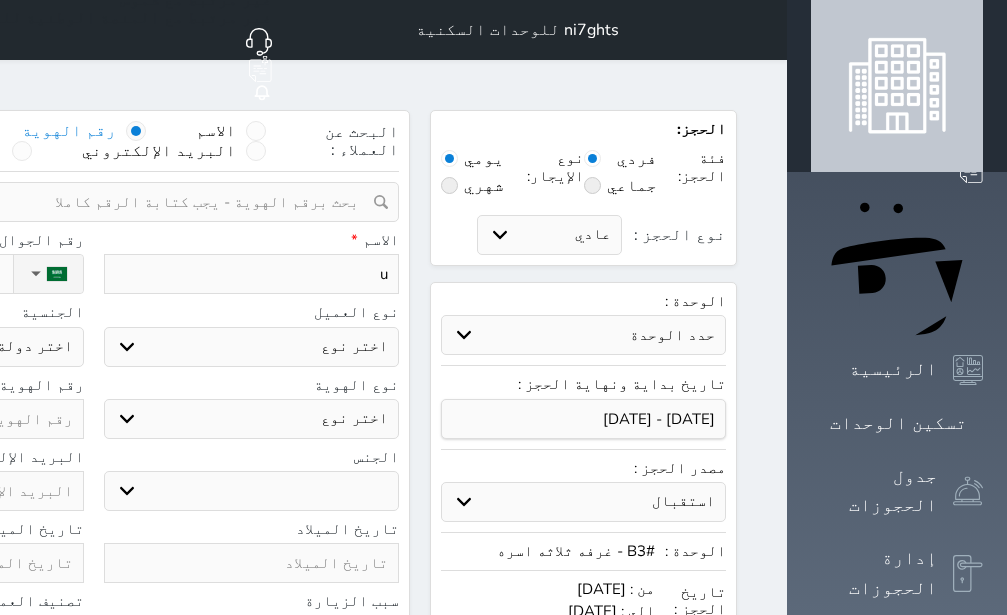 type on "uu" 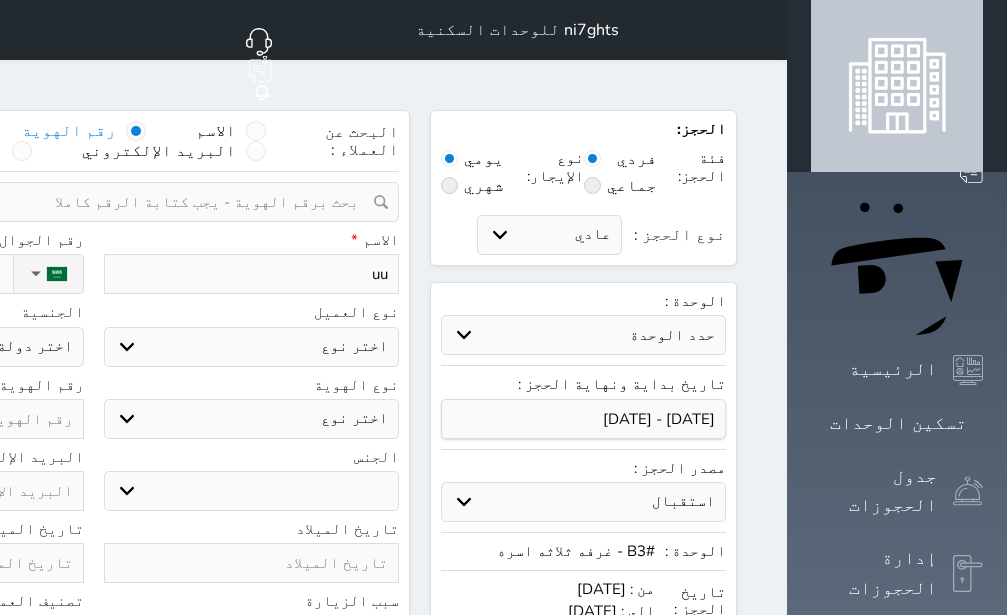 type on "uuu" 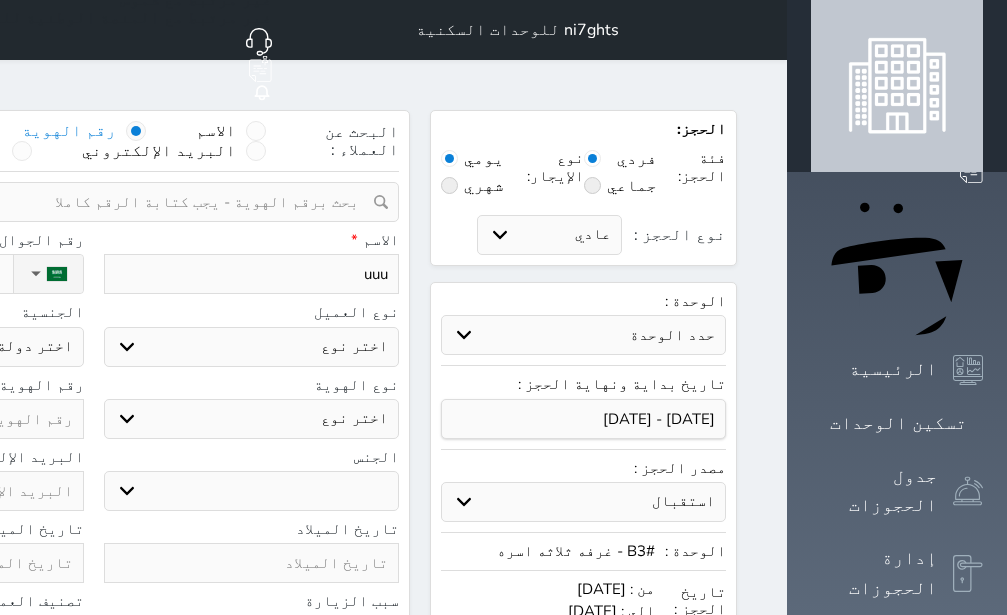 type on "uuuu" 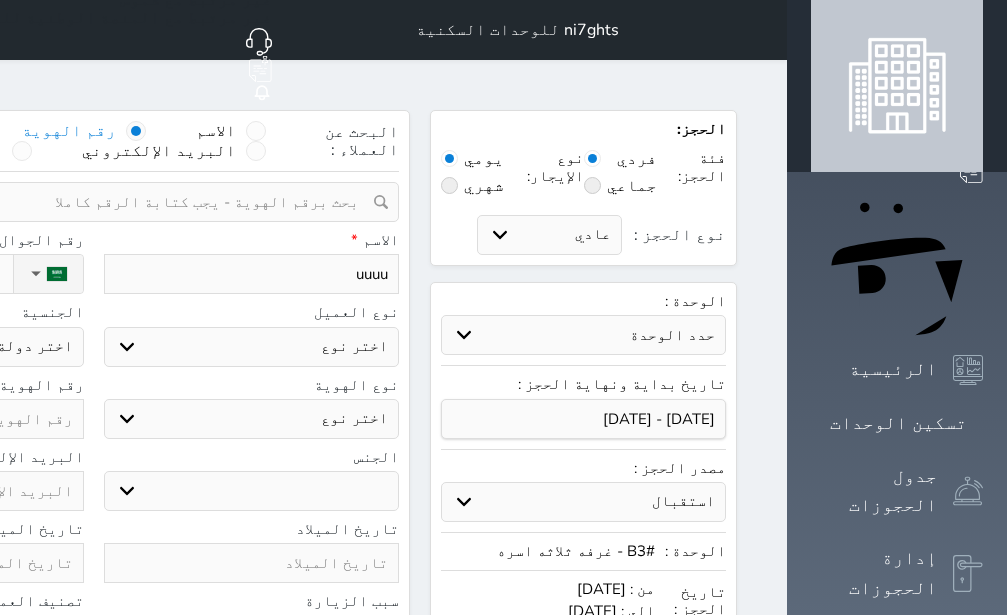 type on "uuuuu" 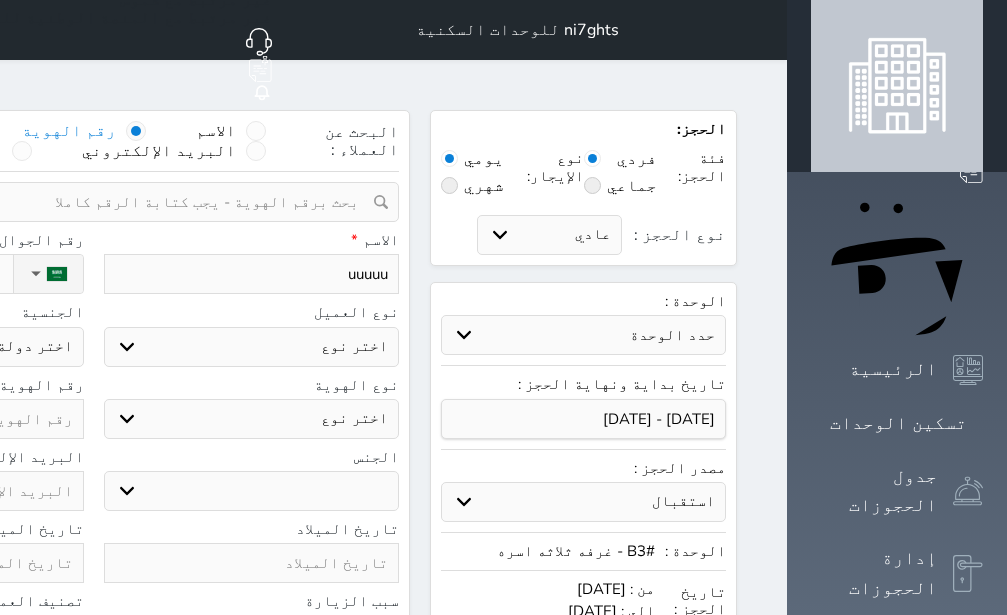 type on "uuuuuu" 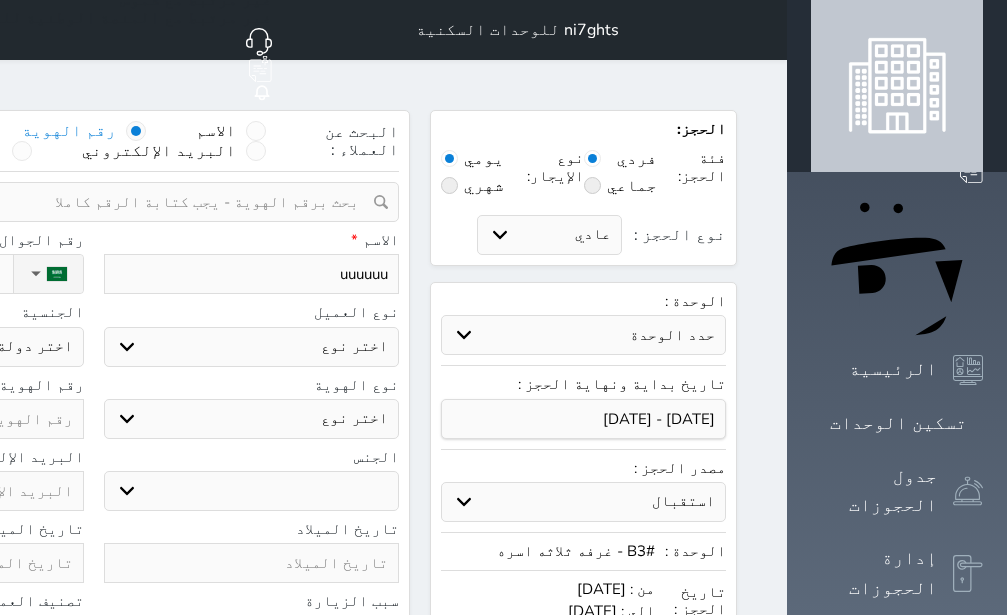 select 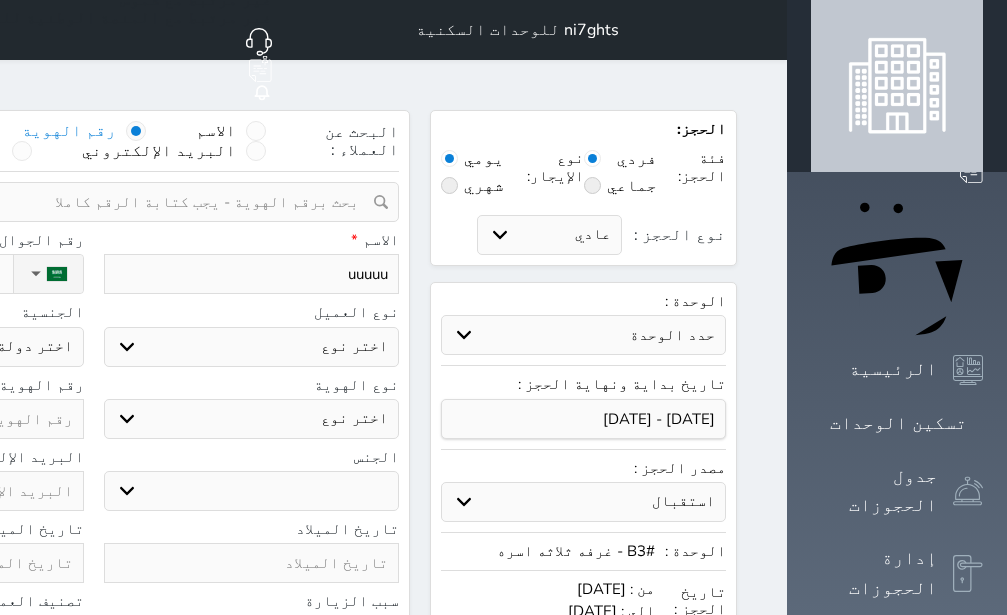 type on "uuuu" 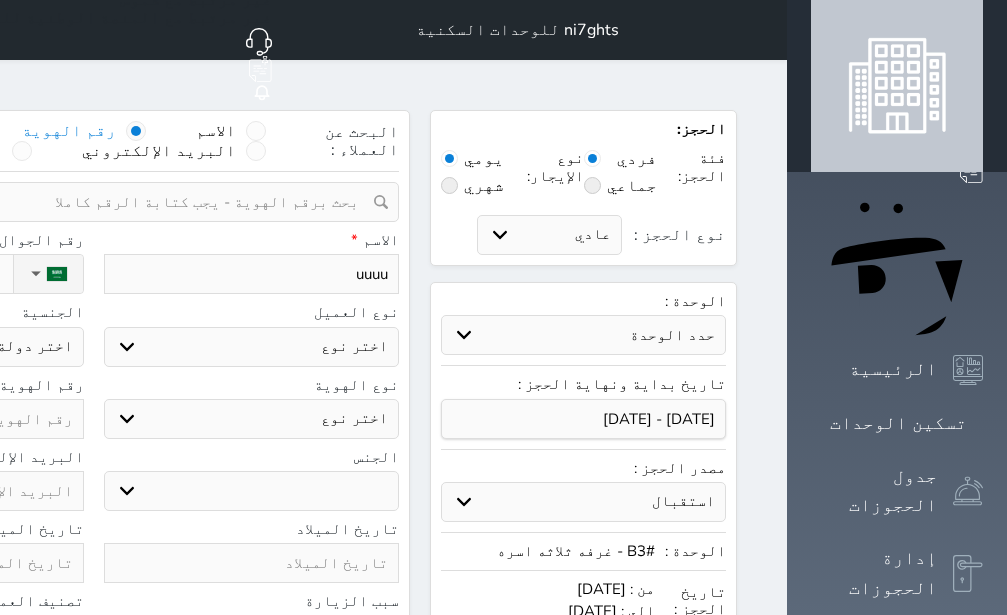 type on "uuu" 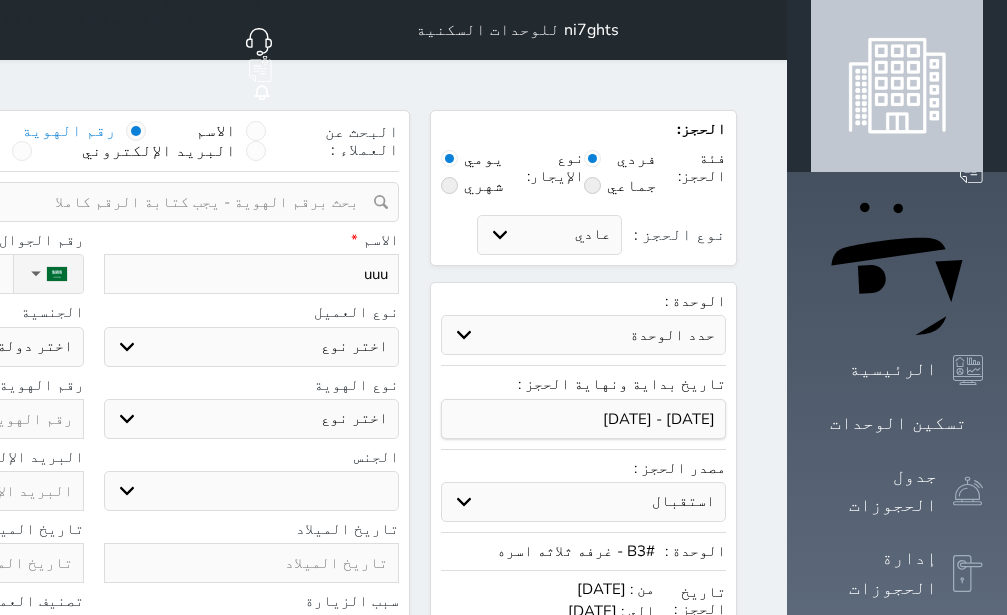 type on "uu" 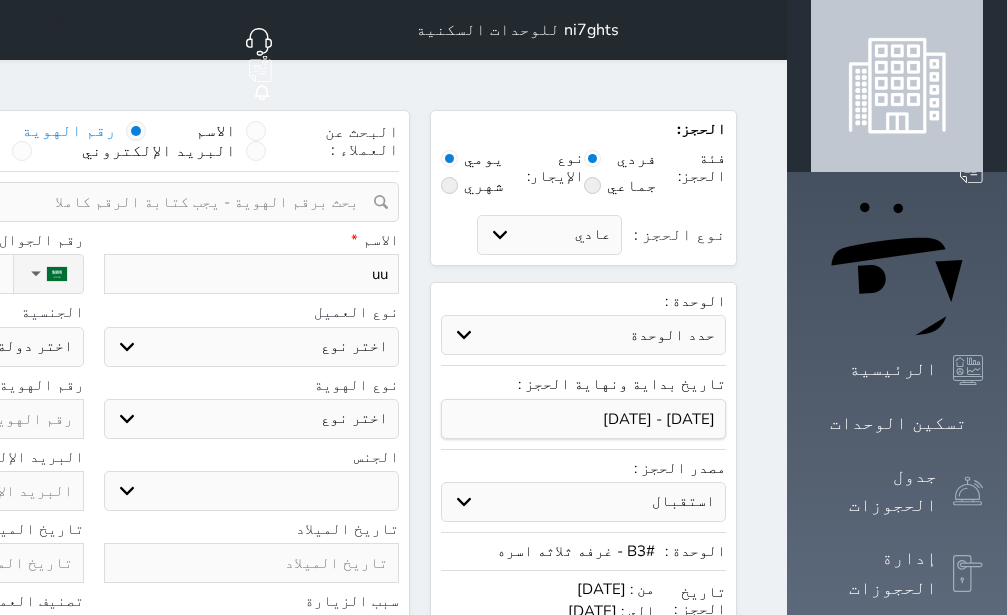 type on "u" 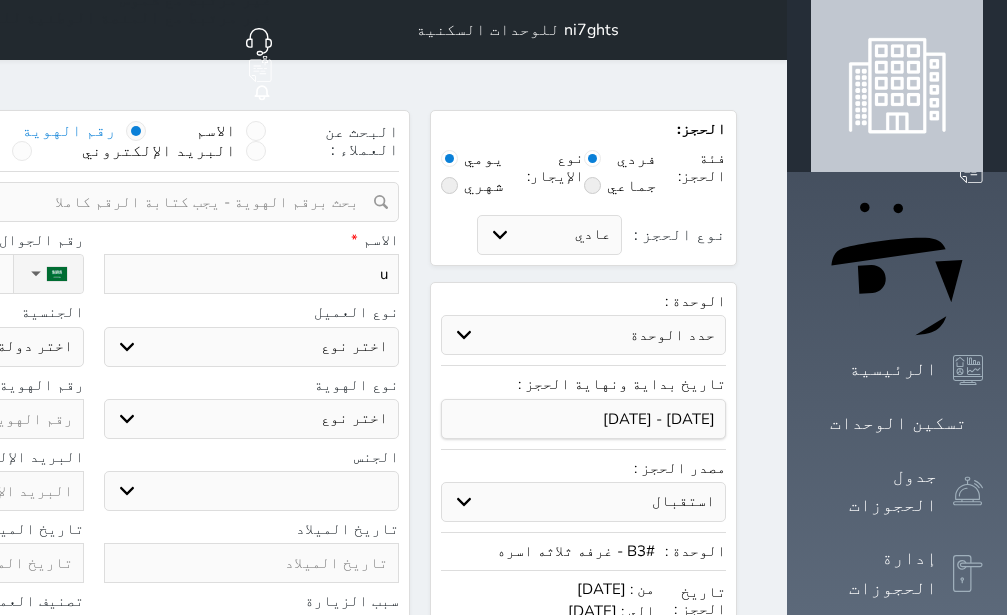 type 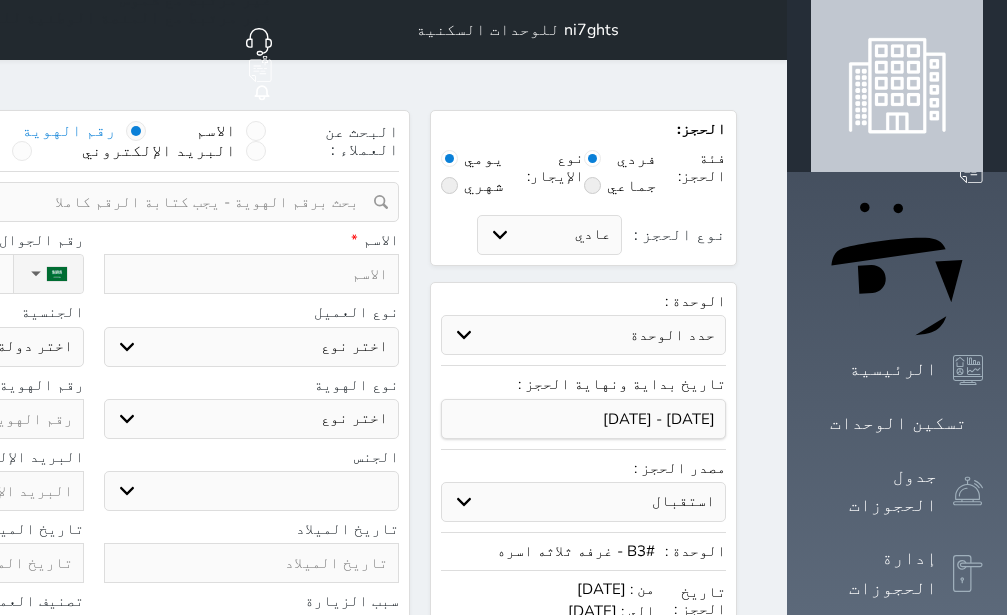 type on "ع" 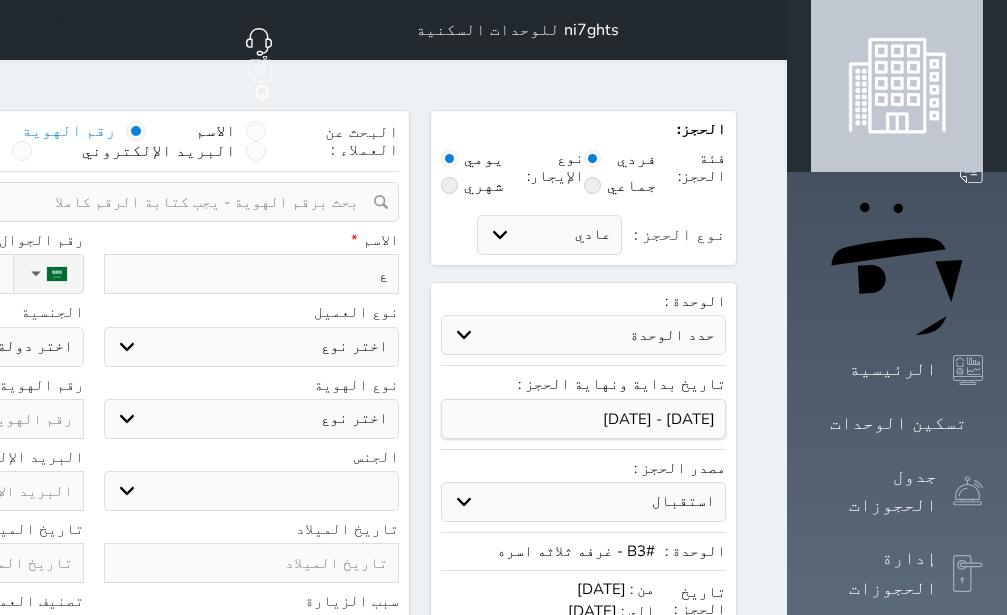 select 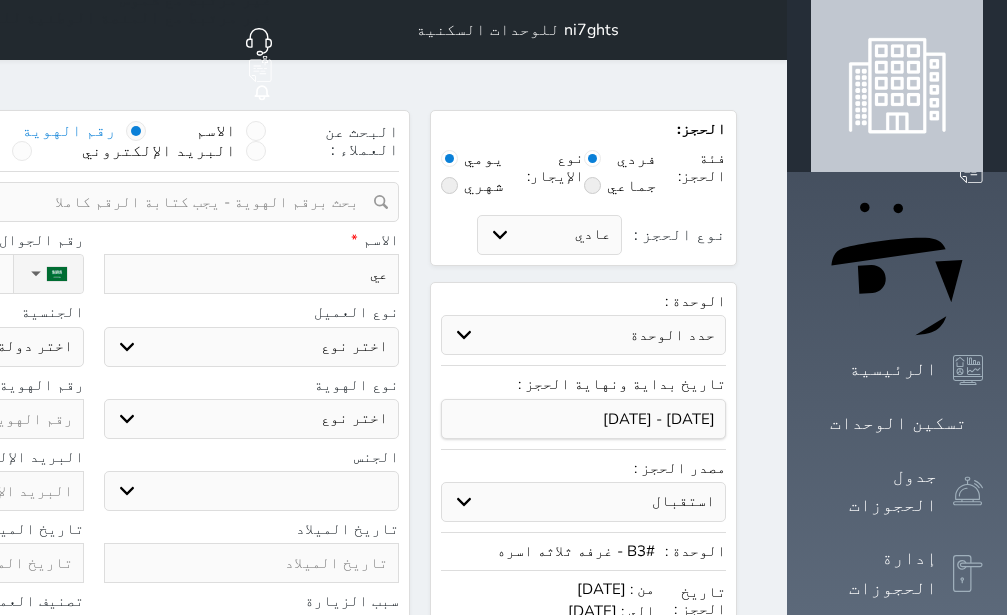 type on "ع" 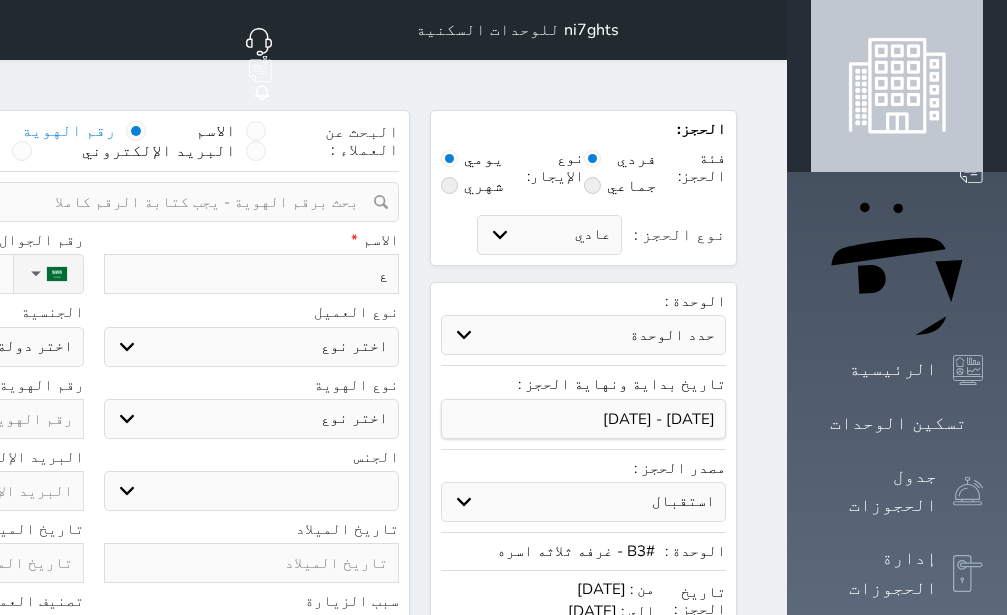 type on "عب" 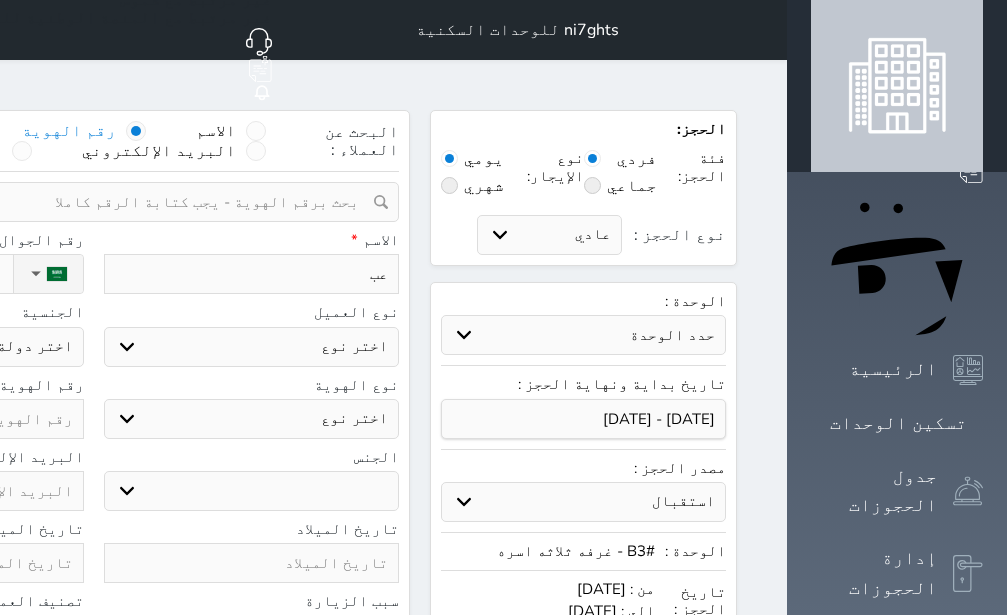 type on "عبد" 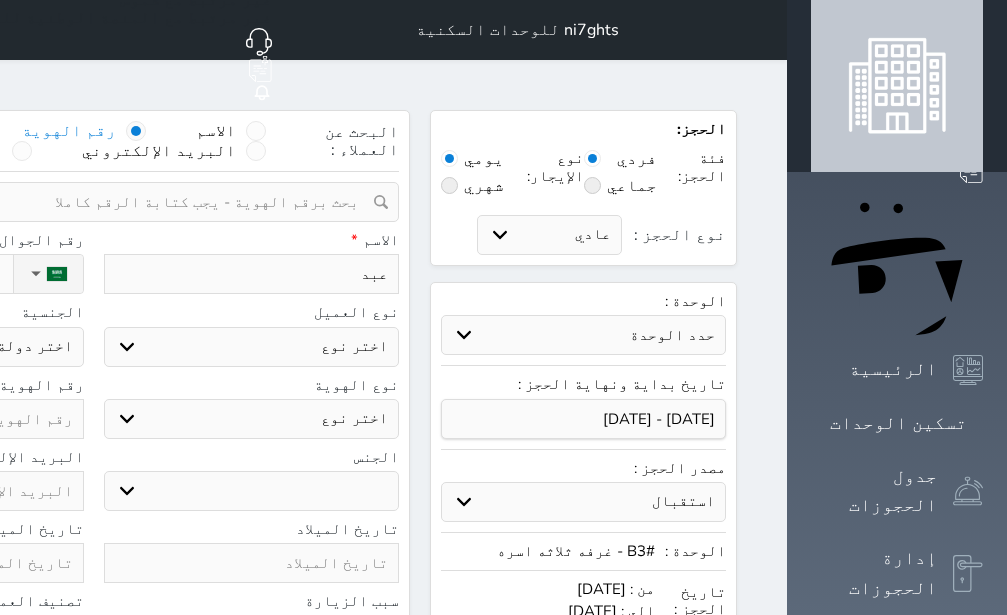 type on "[PERSON_NAME]" 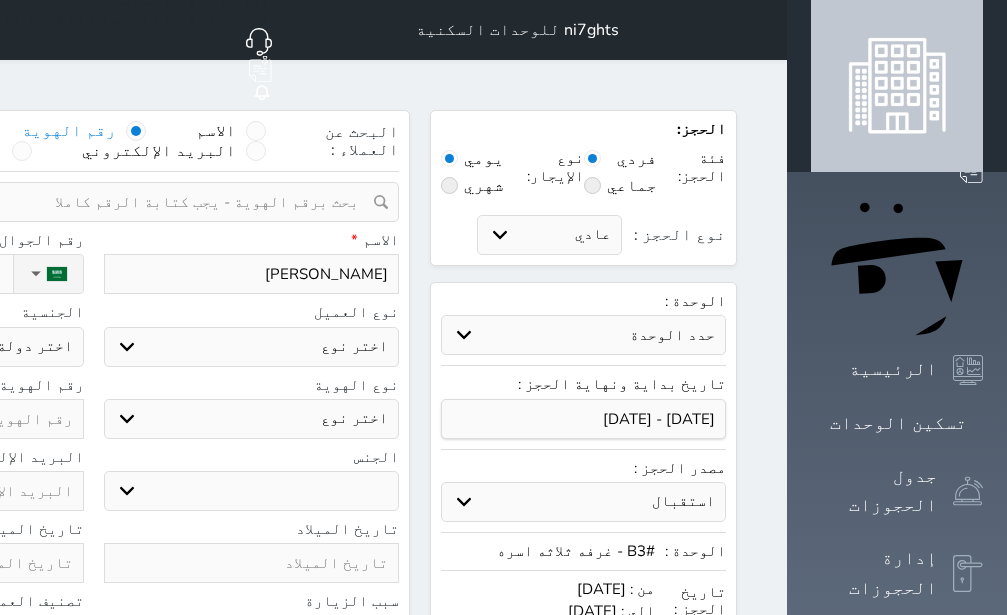 type on "عبدال" 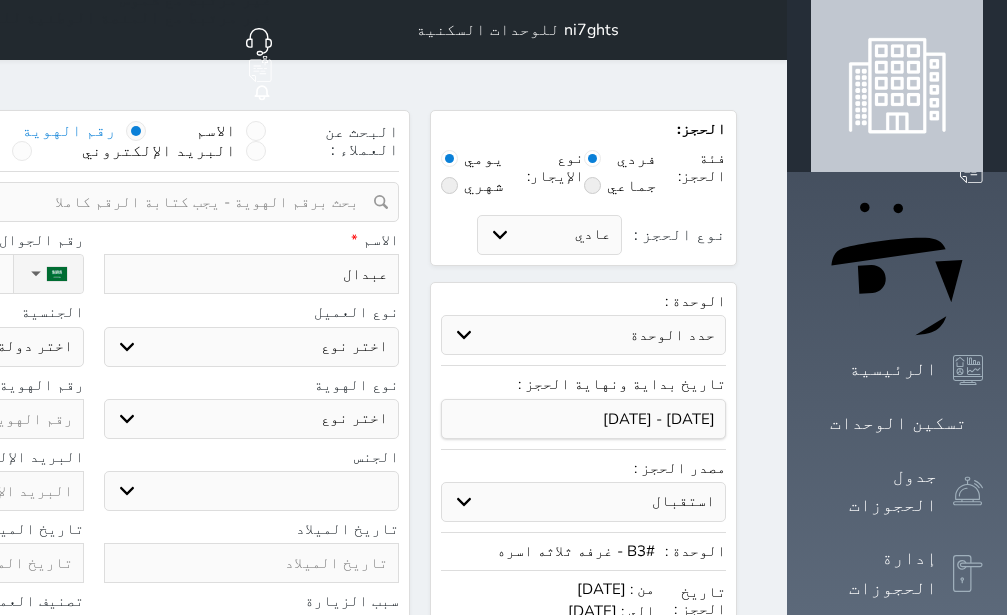 select 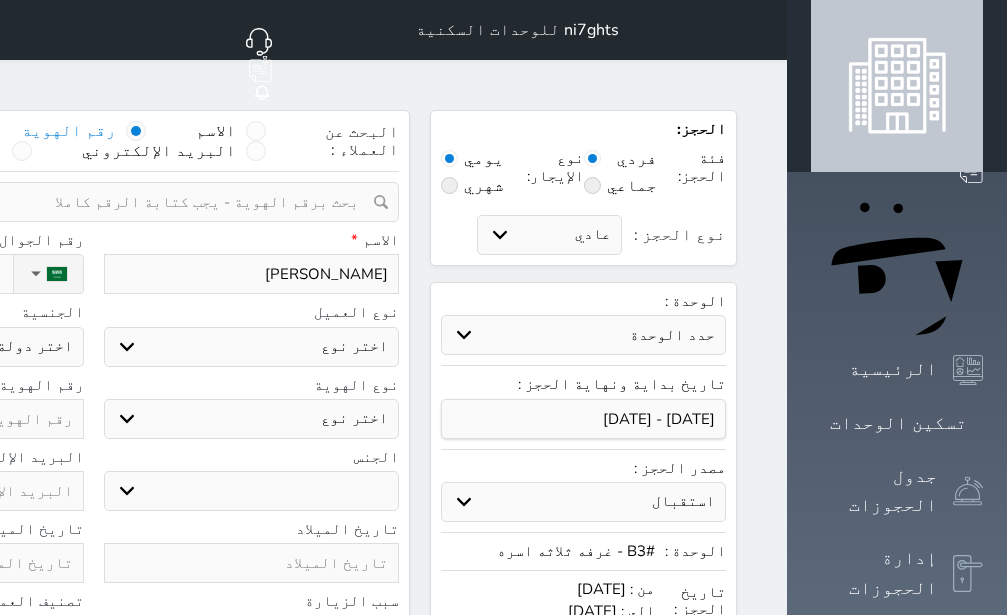 type on "[PERSON_NAME]" 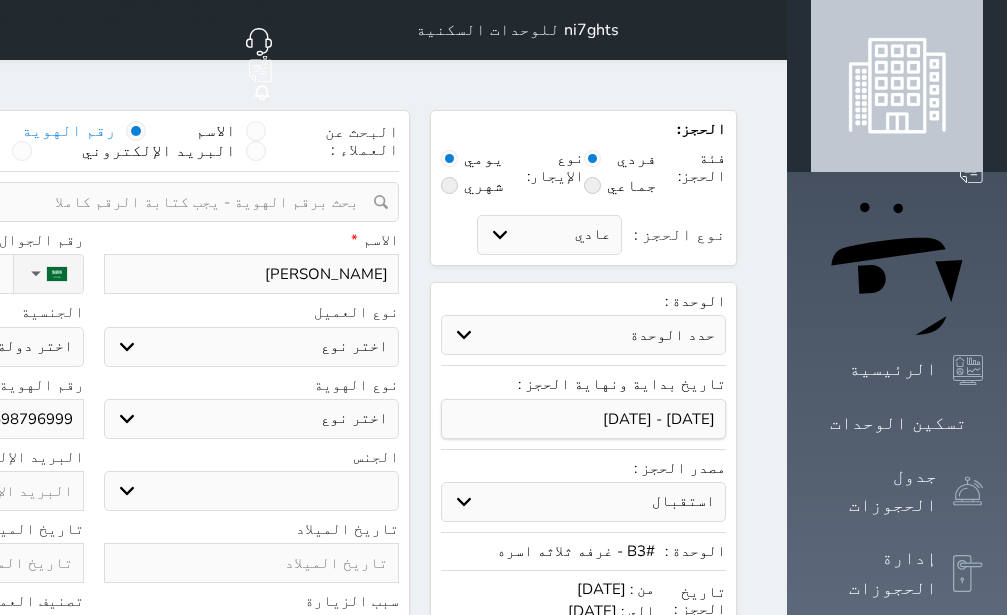 click on "نوع الحجز :" at bounding box center [-100, 274] 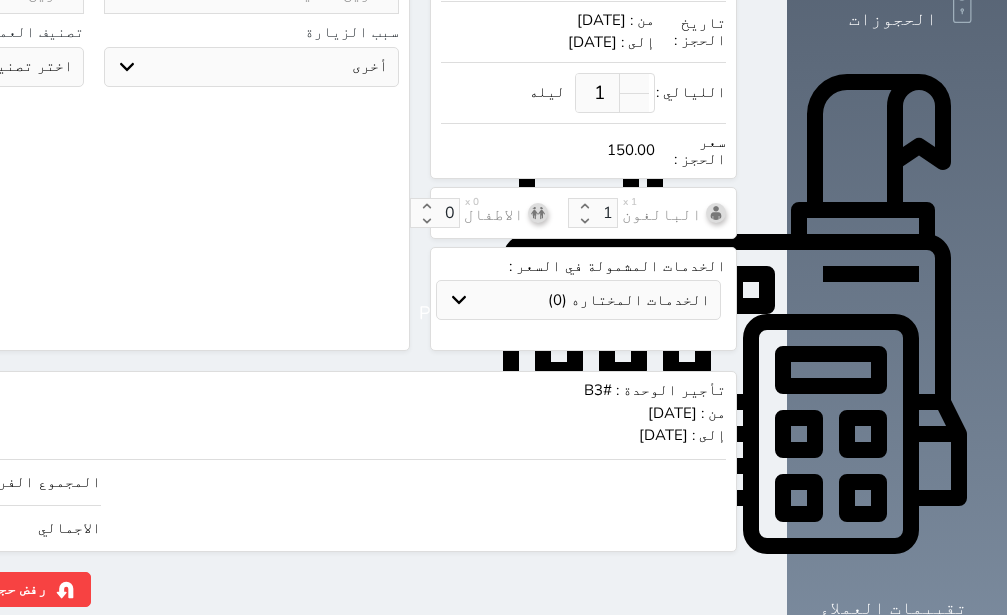click on "150" at bounding box center [-147, 482] 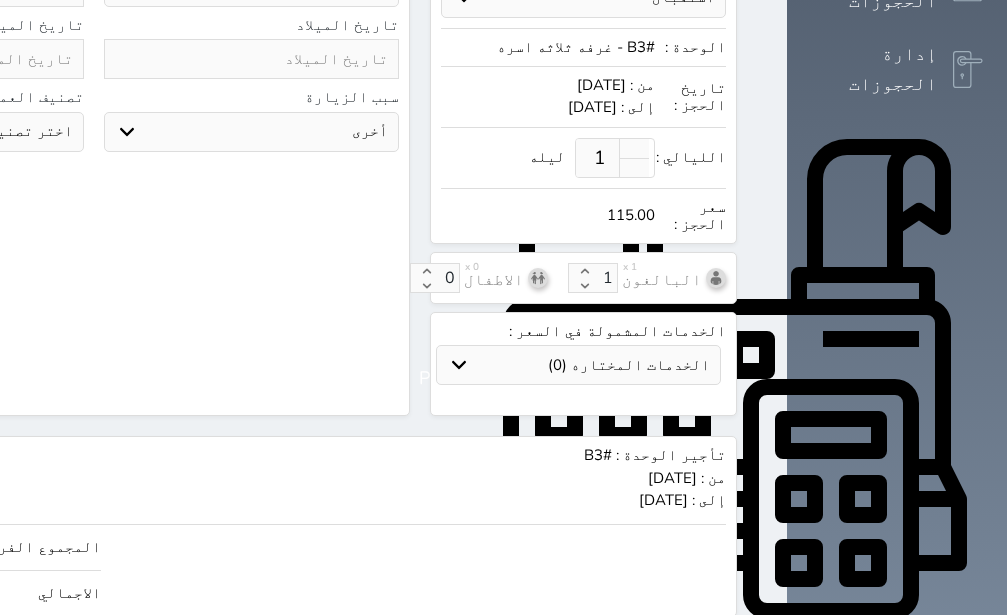 scroll, scrollTop: 569, scrollLeft: 0, axis: vertical 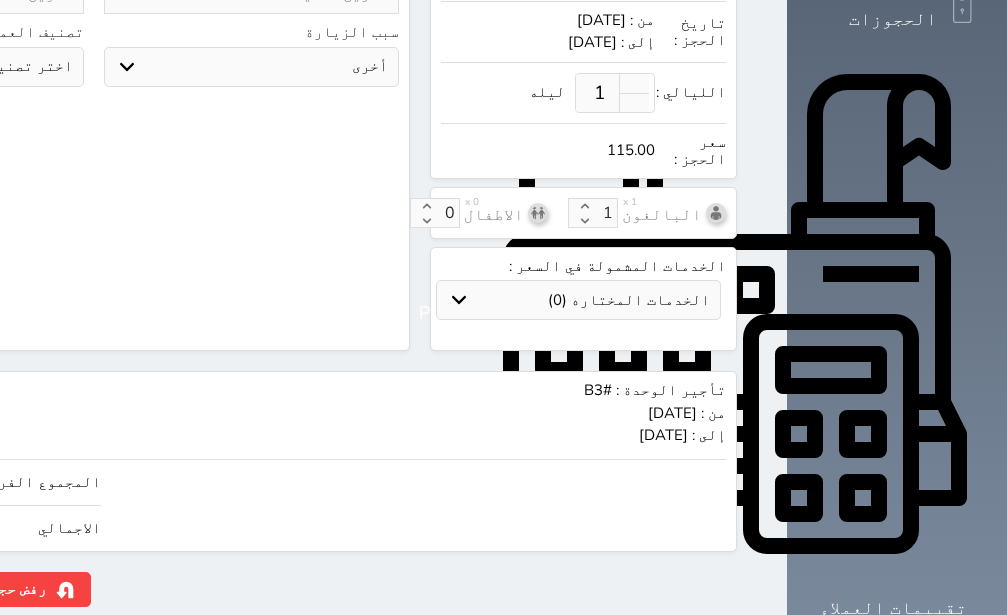 click on "حجز" at bounding box center [-130, 589] 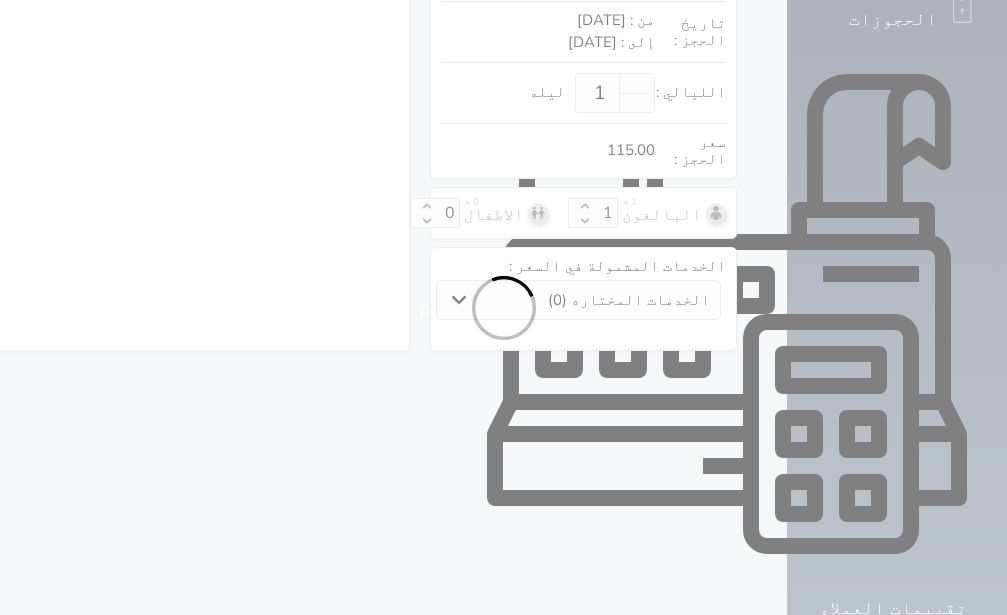 scroll, scrollTop: 311, scrollLeft: 0, axis: vertical 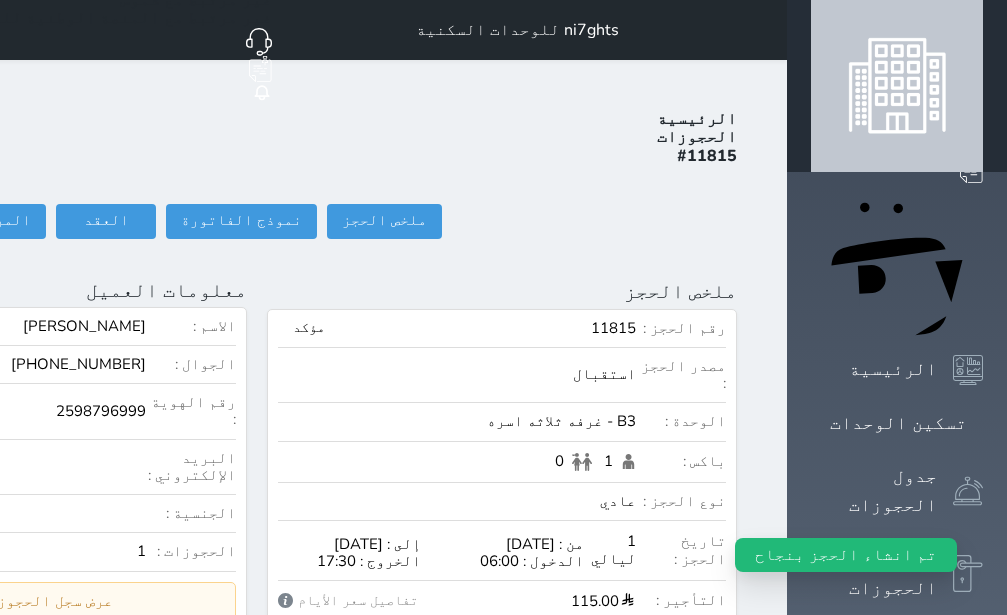 click on "تسجيل دخول" at bounding box center [-156, 221] 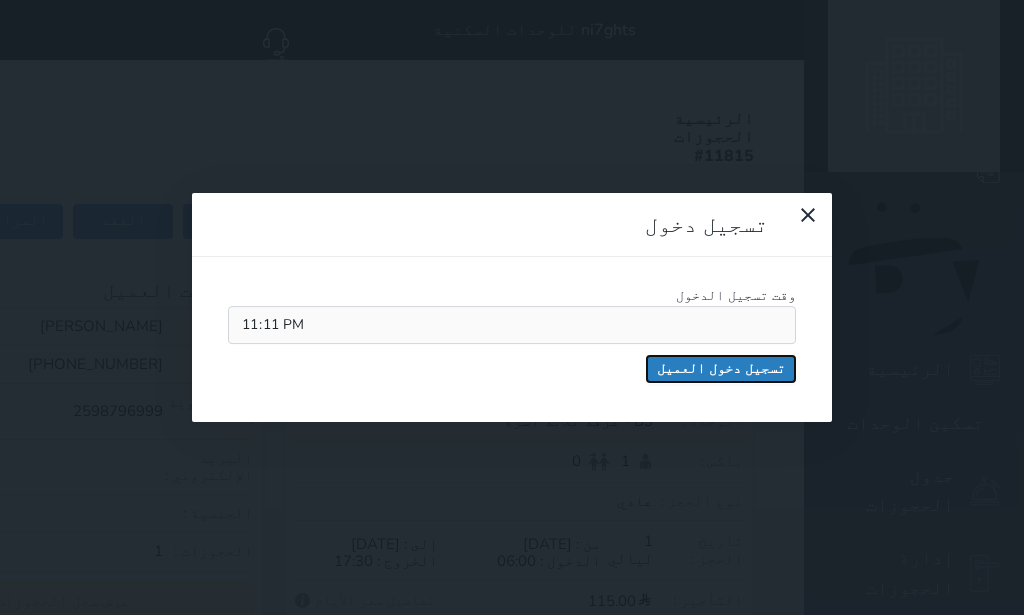click on "تسجيل دخول العميل" at bounding box center (721, 369) 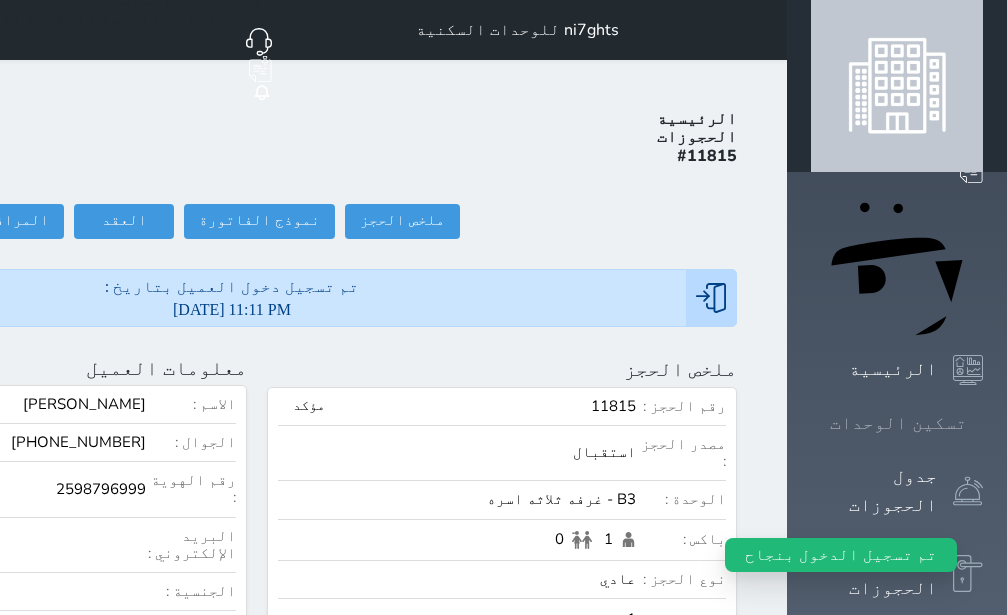 click on "تسكين الوحدات" at bounding box center [898, 423] 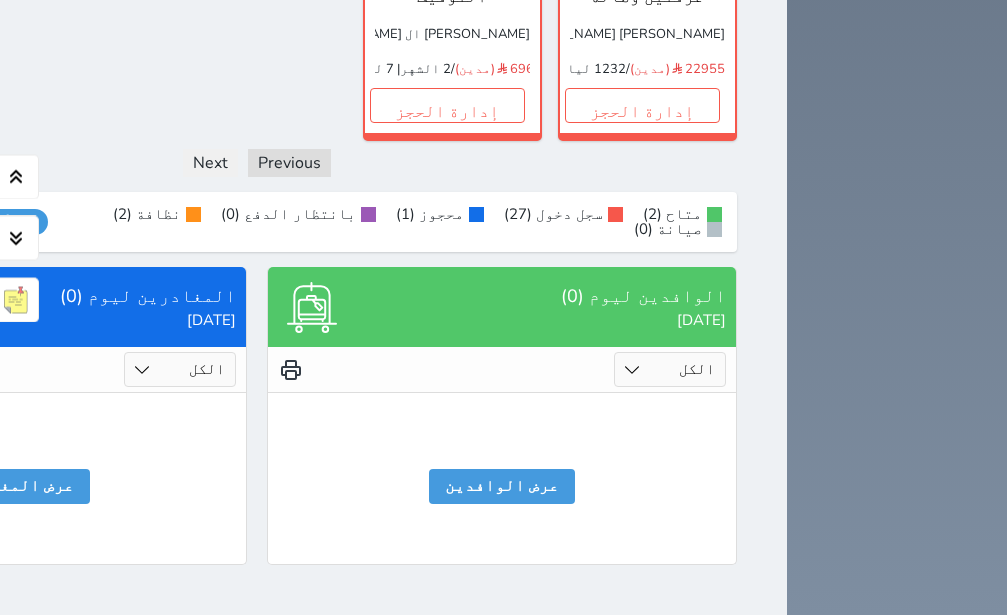 scroll, scrollTop: 1803, scrollLeft: 0, axis: vertical 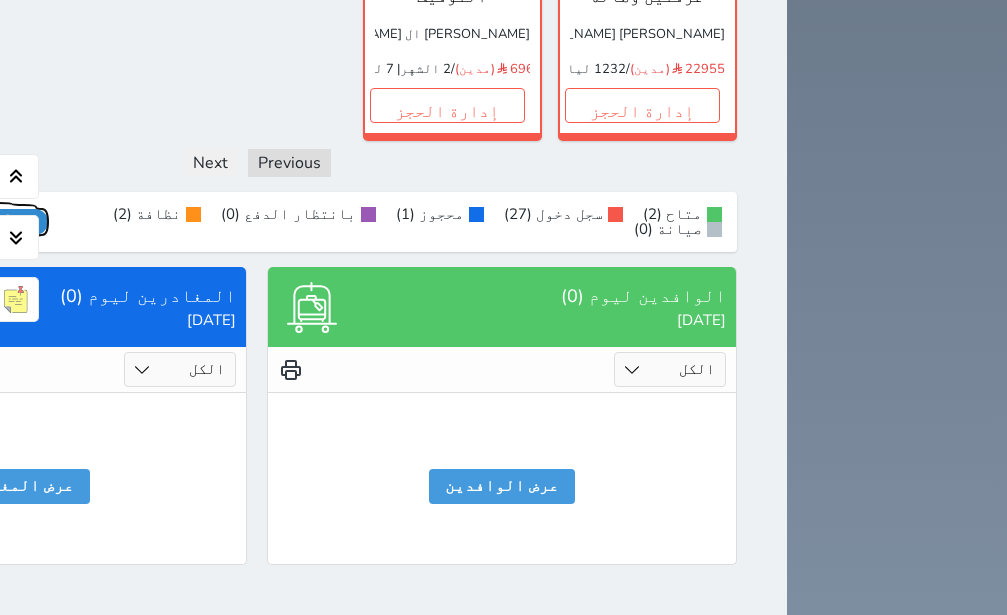 click on "عرض رصيد الصندوق" at bounding box center (-22, 222) 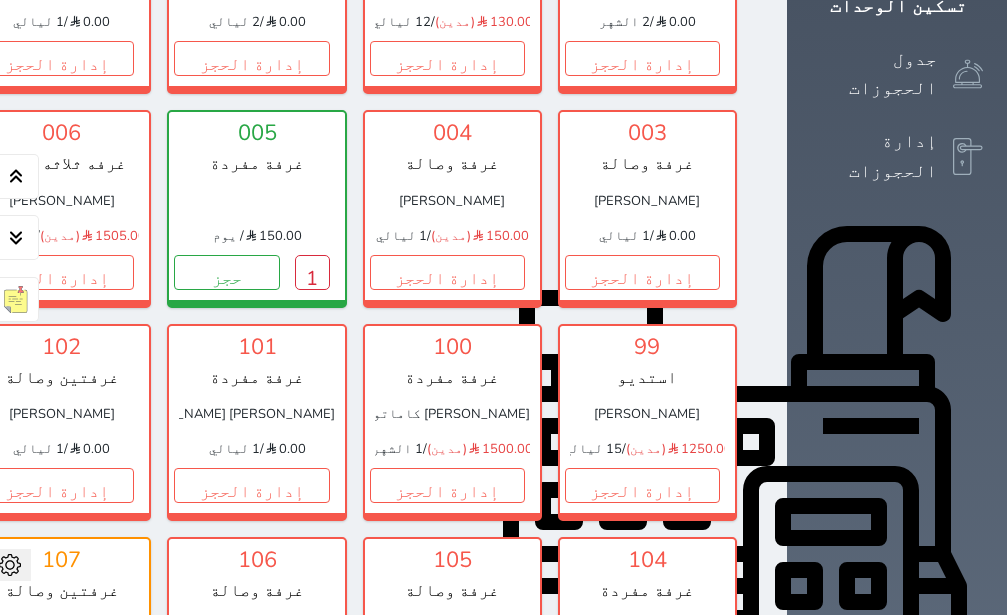 scroll, scrollTop: 291, scrollLeft: 0, axis: vertical 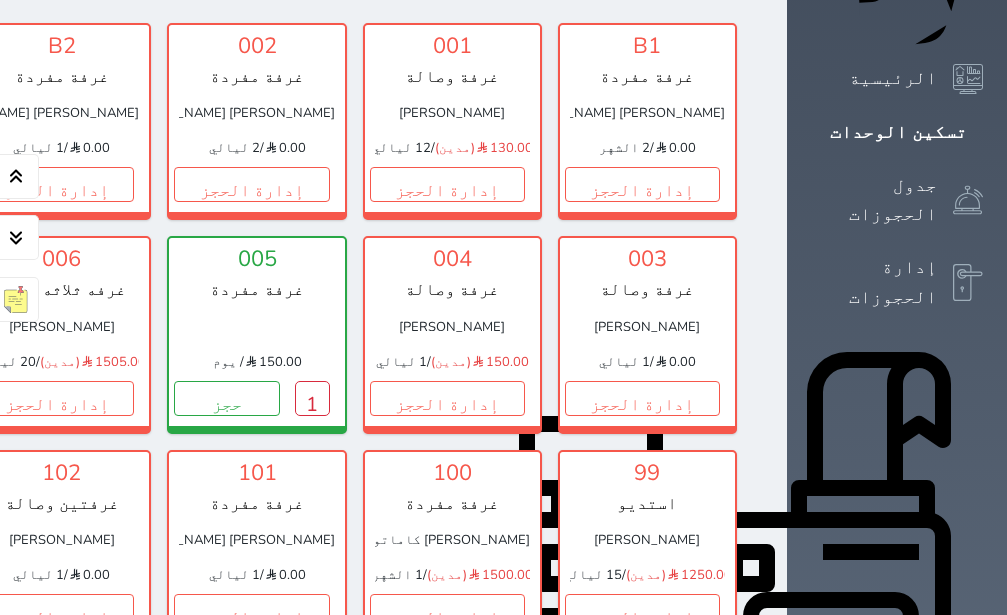 click on "إدارة الحجز" at bounding box center (-139, 184) 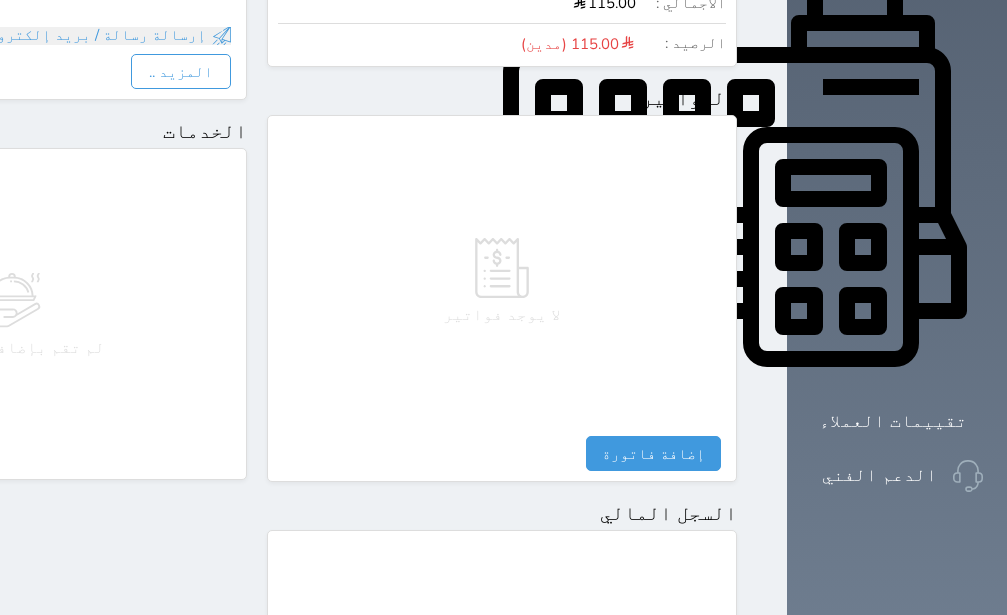scroll, scrollTop: 1110, scrollLeft: 0, axis: vertical 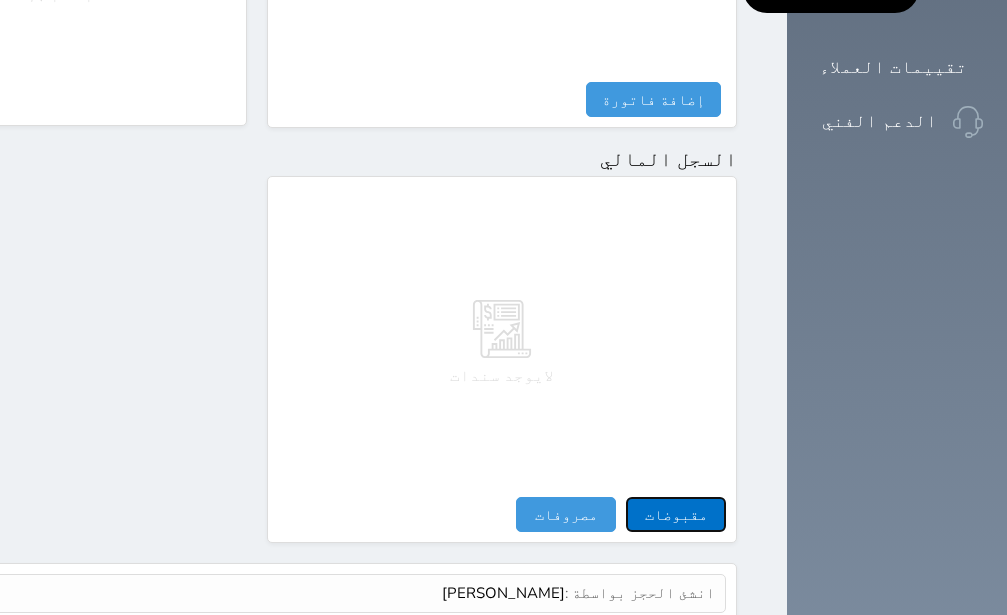 click on "مقبوضات" at bounding box center [676, 514] 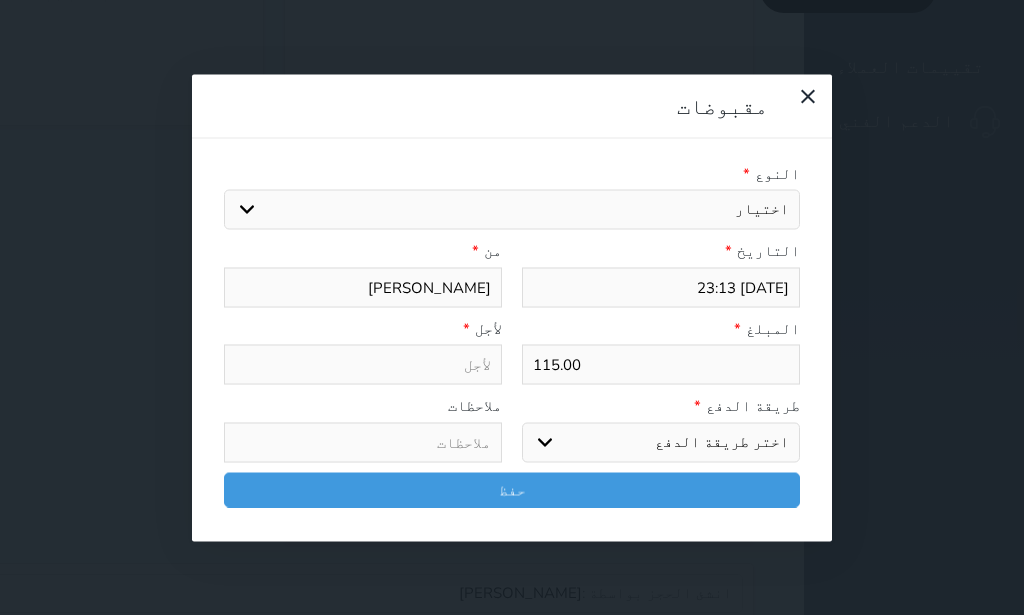 click on "اختيار   ايجار تامين [DEMOGRAPHIC_DATA]" at bounding box center (512, 210) 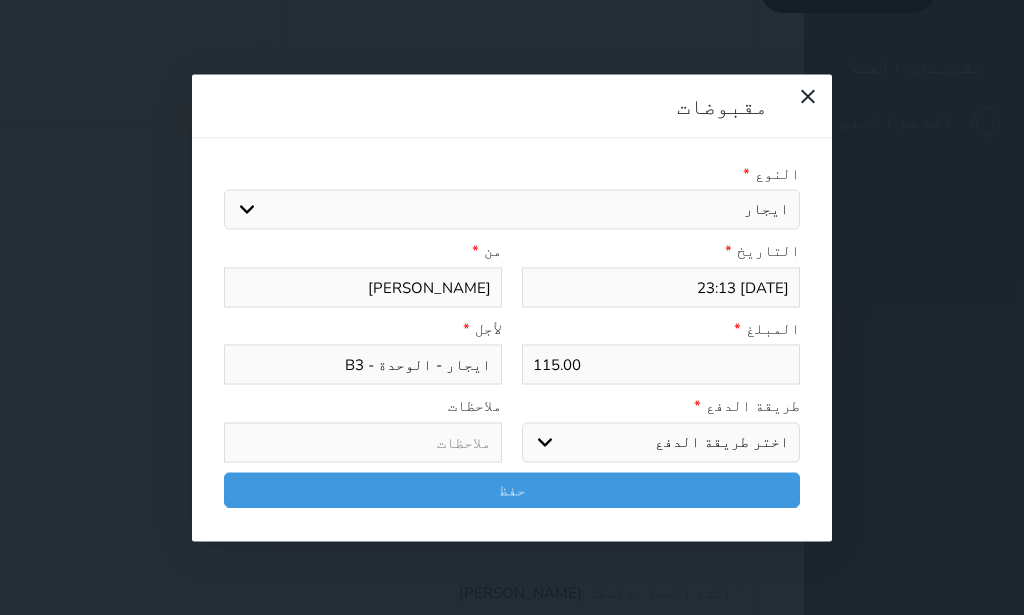 click on "اختر طريقة الدفع   دفع نقدى   تحويل بنكى   مدى   بطاقة ائتمان   آجل" at bounding box center (661, 442) 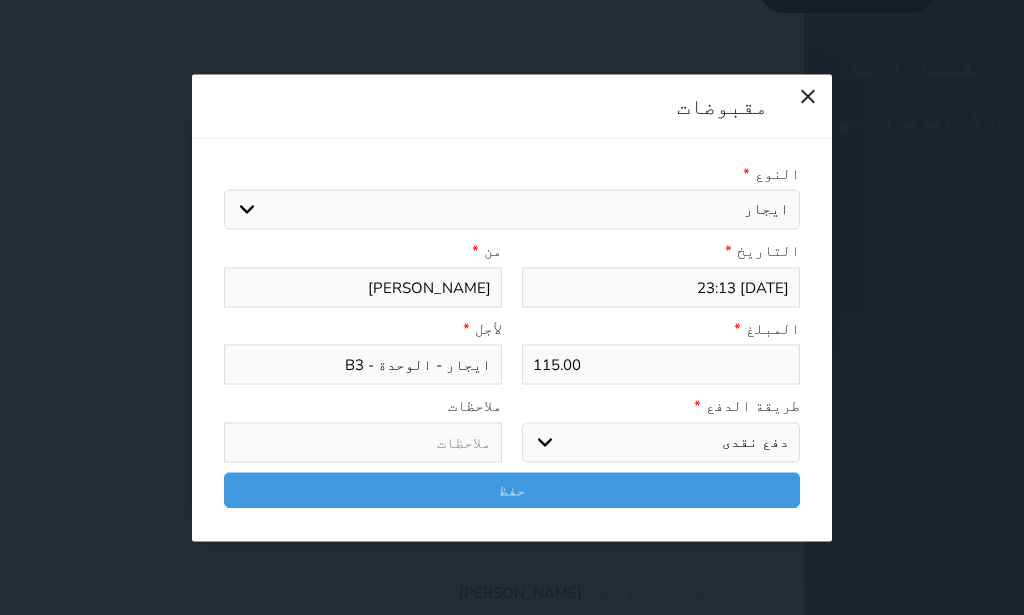 click on "دفع نقدى" at bounding box center [0, 0] 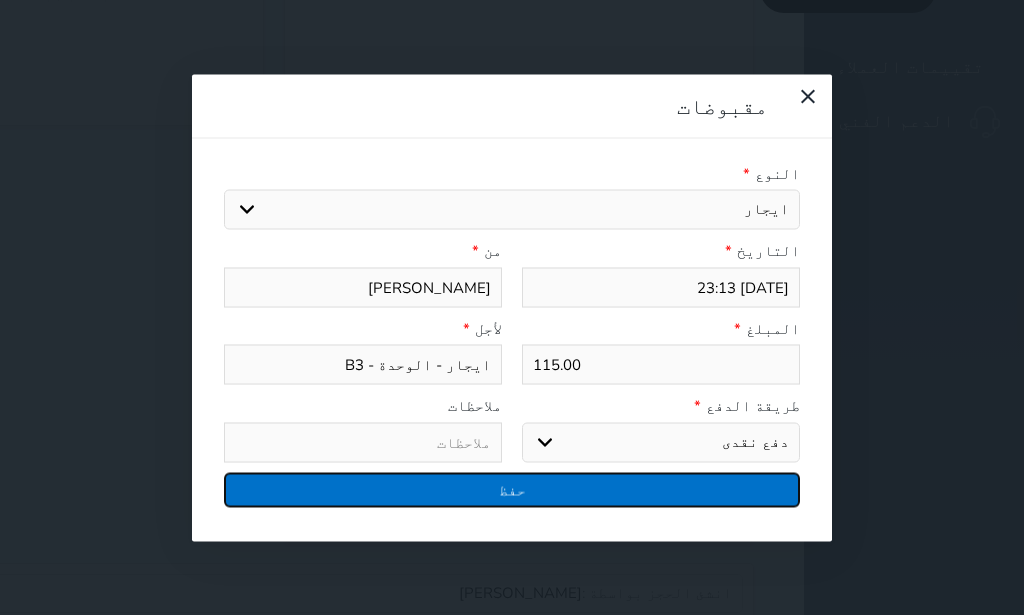 click on "حفظ" at bounding box center (512, 489) 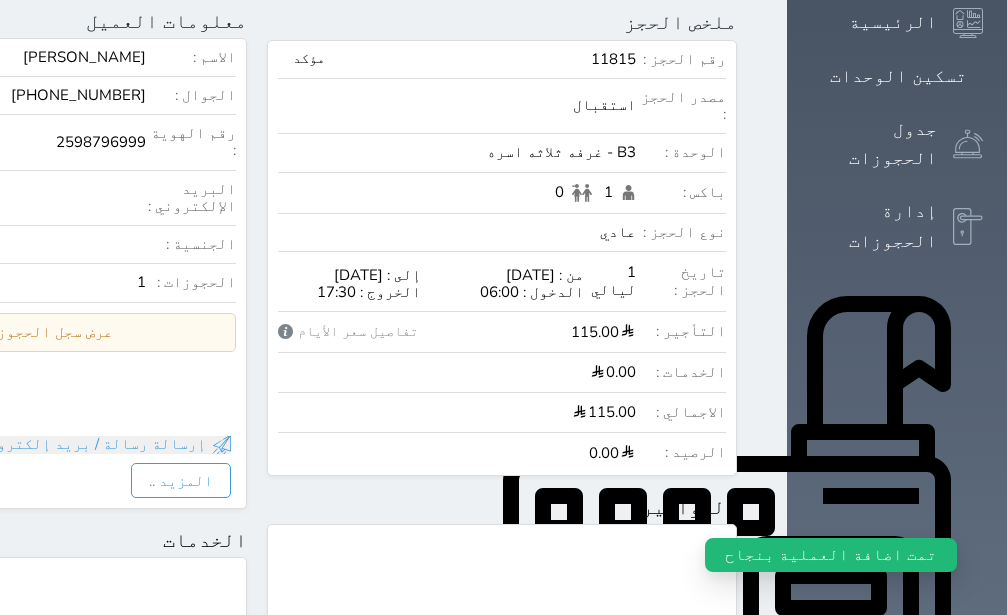 scroll, scrollTop: 0, scrollLeft: 0, axis: both 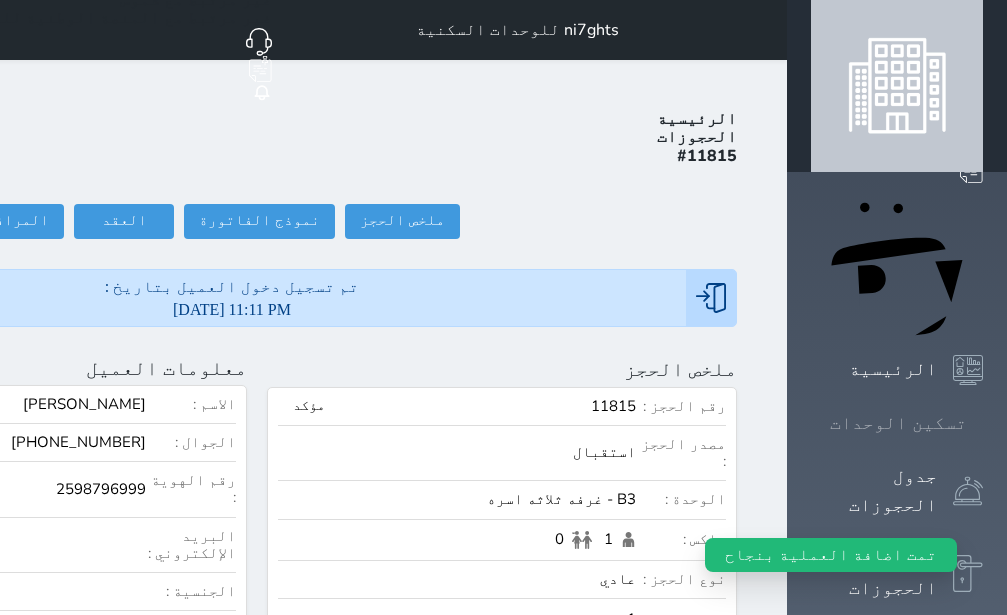 click on "تسكين الوحدات" at bounding box center [898, 423] 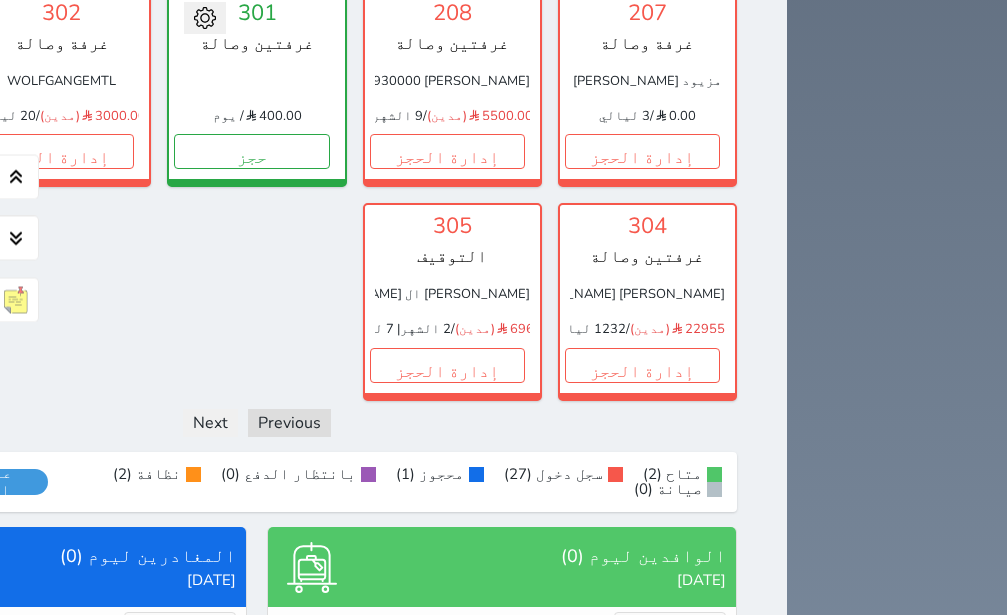 scroll, scrollTop: 1425, scrollLeft: 0, axis: vertical 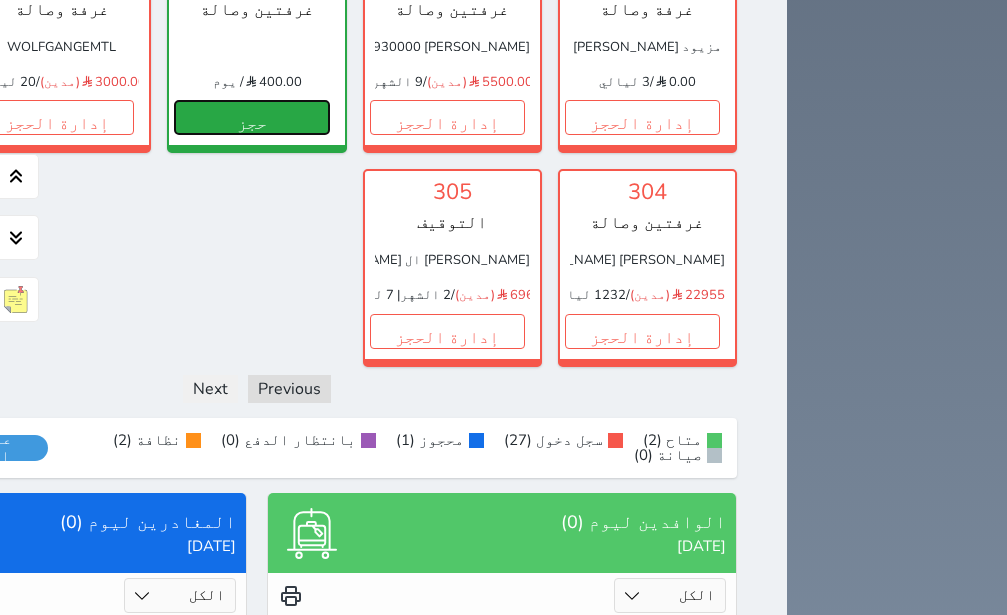 click on "حجز" at bounding box center (251, 117) 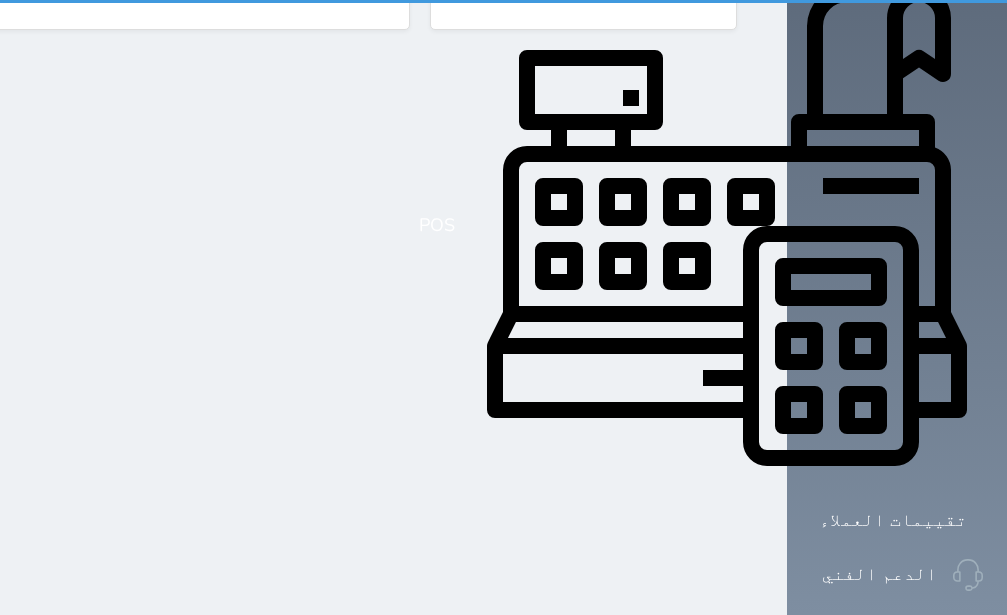 scroll, scrollTop: 0, scrollLeft: 0, axis: both 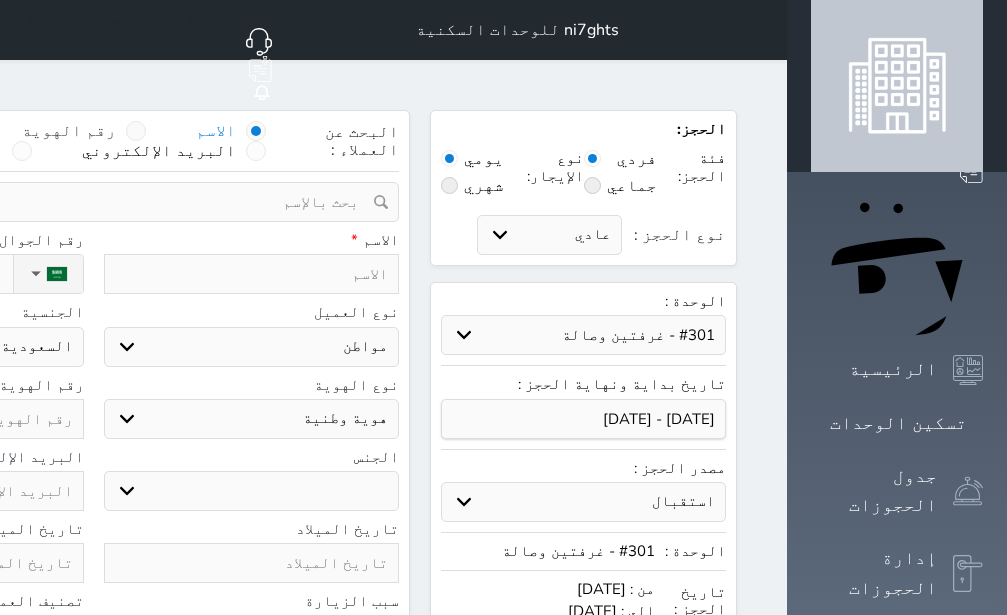 click at bounding box center [136, 131] 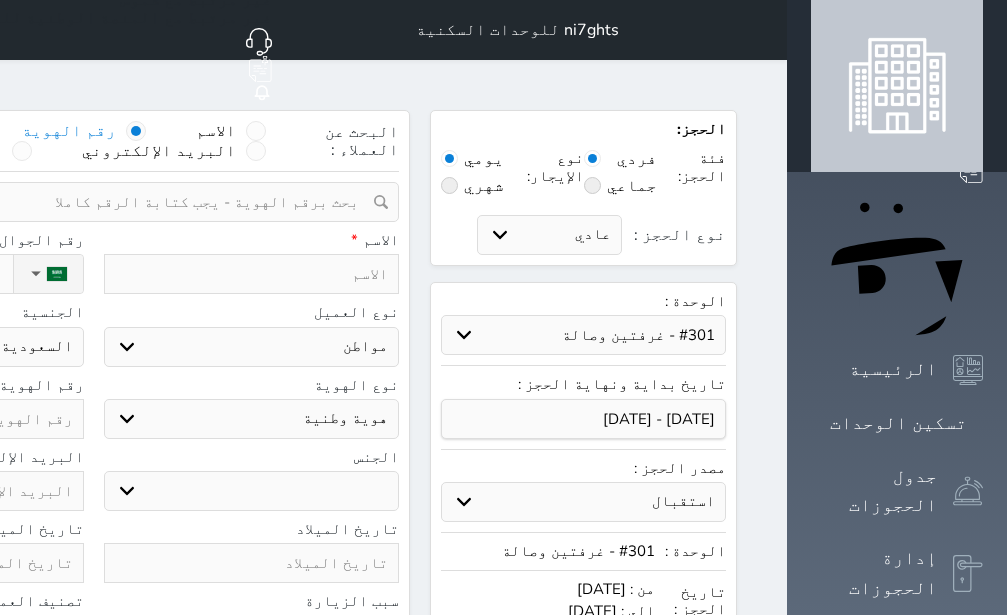 click at bounding box center [86, 202] 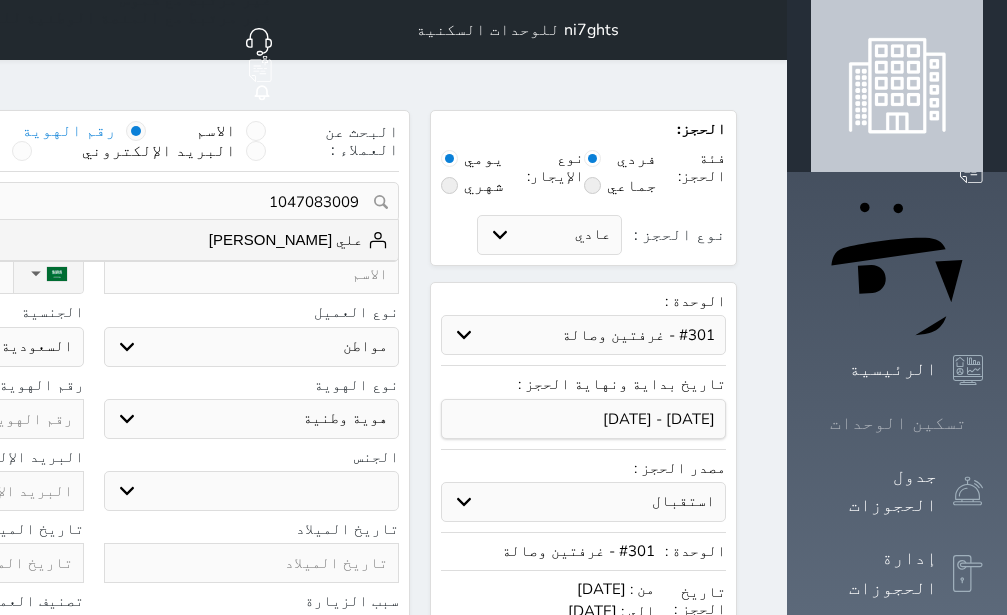 click on "تسكين الوحدات" at bounding box center (898, 423) 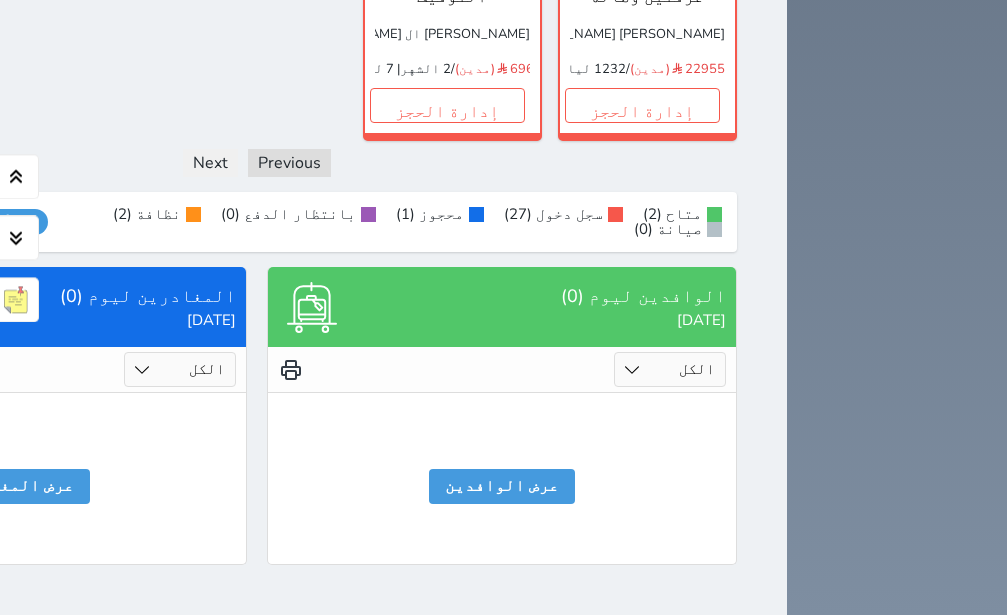 scroll, scrollTop: 1803, scrollLeft: 0, axis: vertical 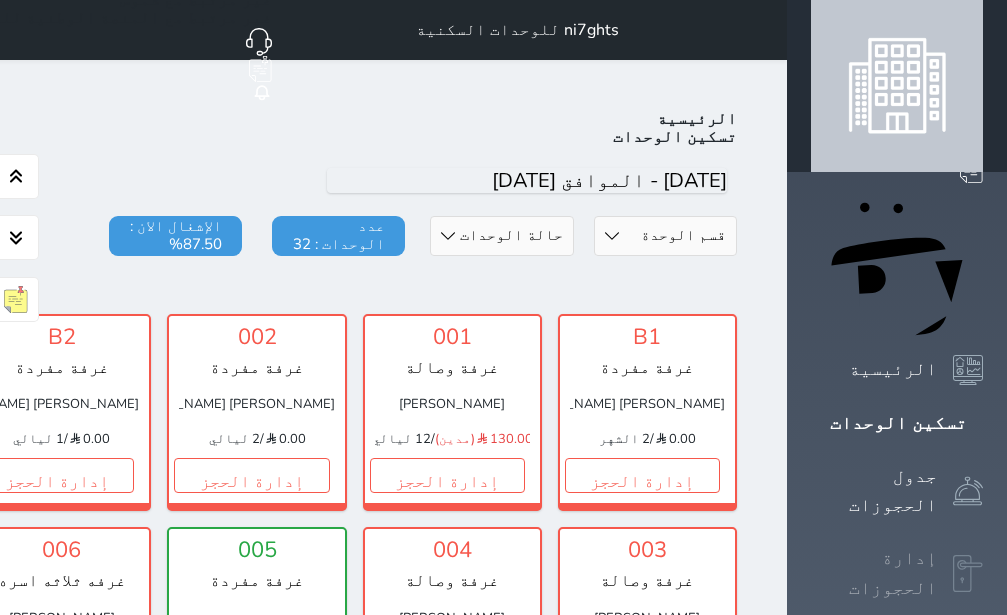 click on "إدارة الحجوزات" at bounding box center [874, 573] 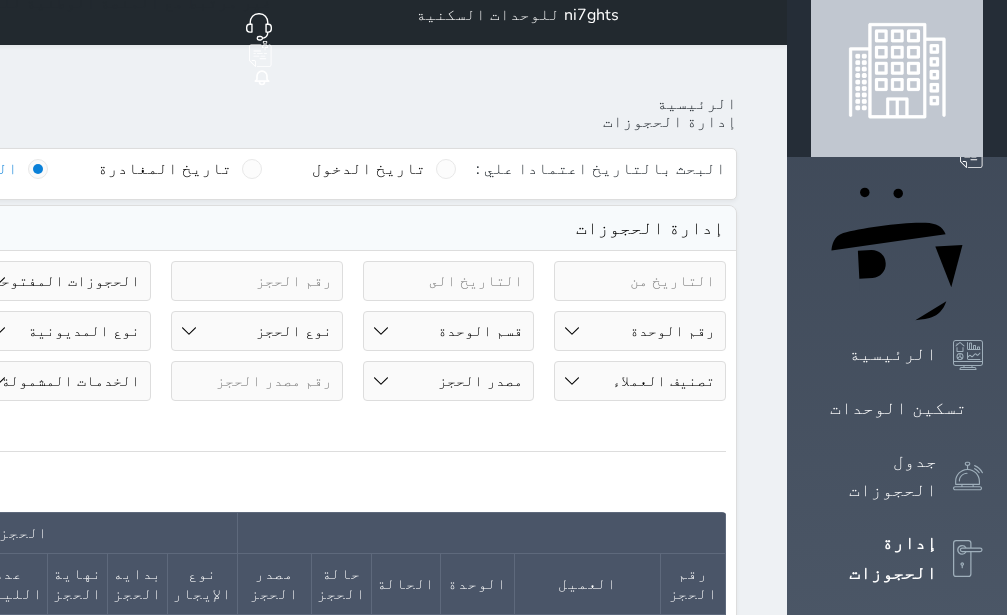 scroll, scrollTop: 0, scrollLeft: 0, axis: both 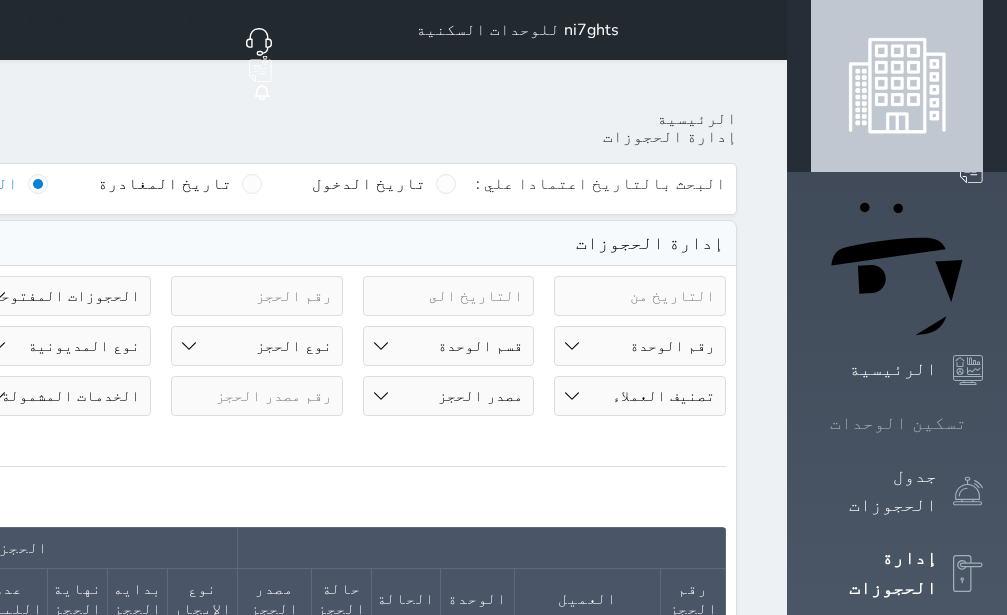 click on "تسكين الوحدات" at bounding box center [898, 423] 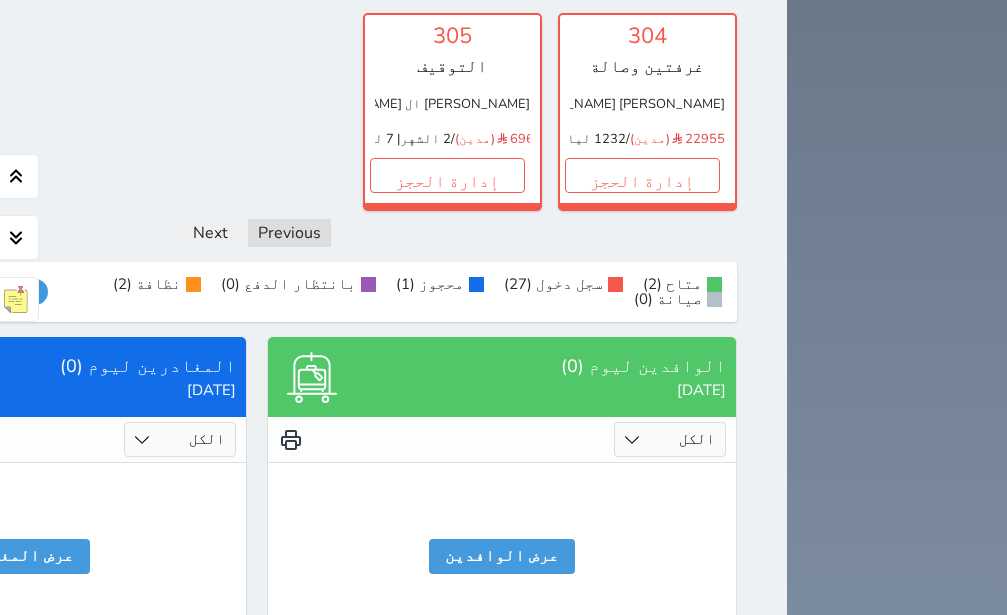 scroll, scrollTop: 1803, scrollLeft: 0, axis: vertical 